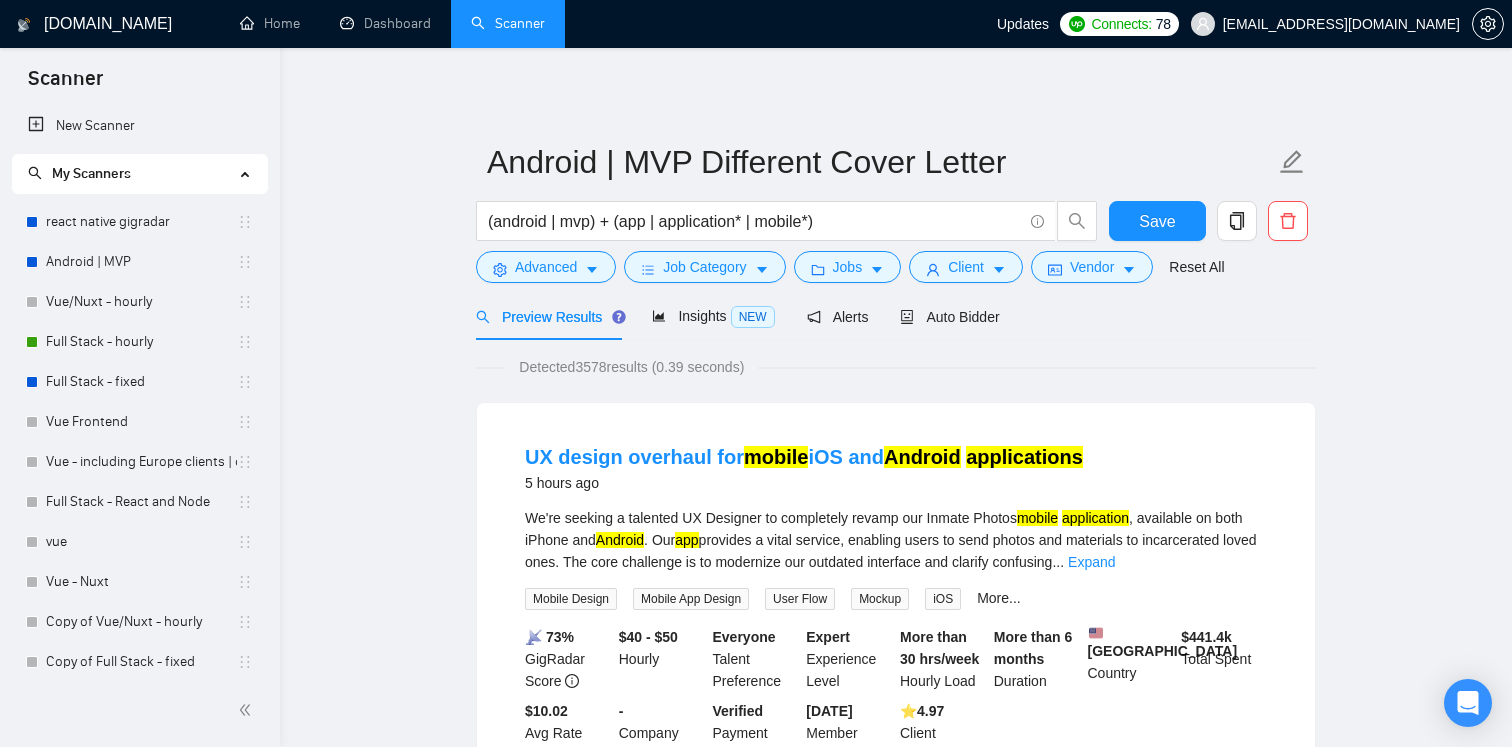 scroll, scrollTop: 0, scrollLeft: 0, axis: both 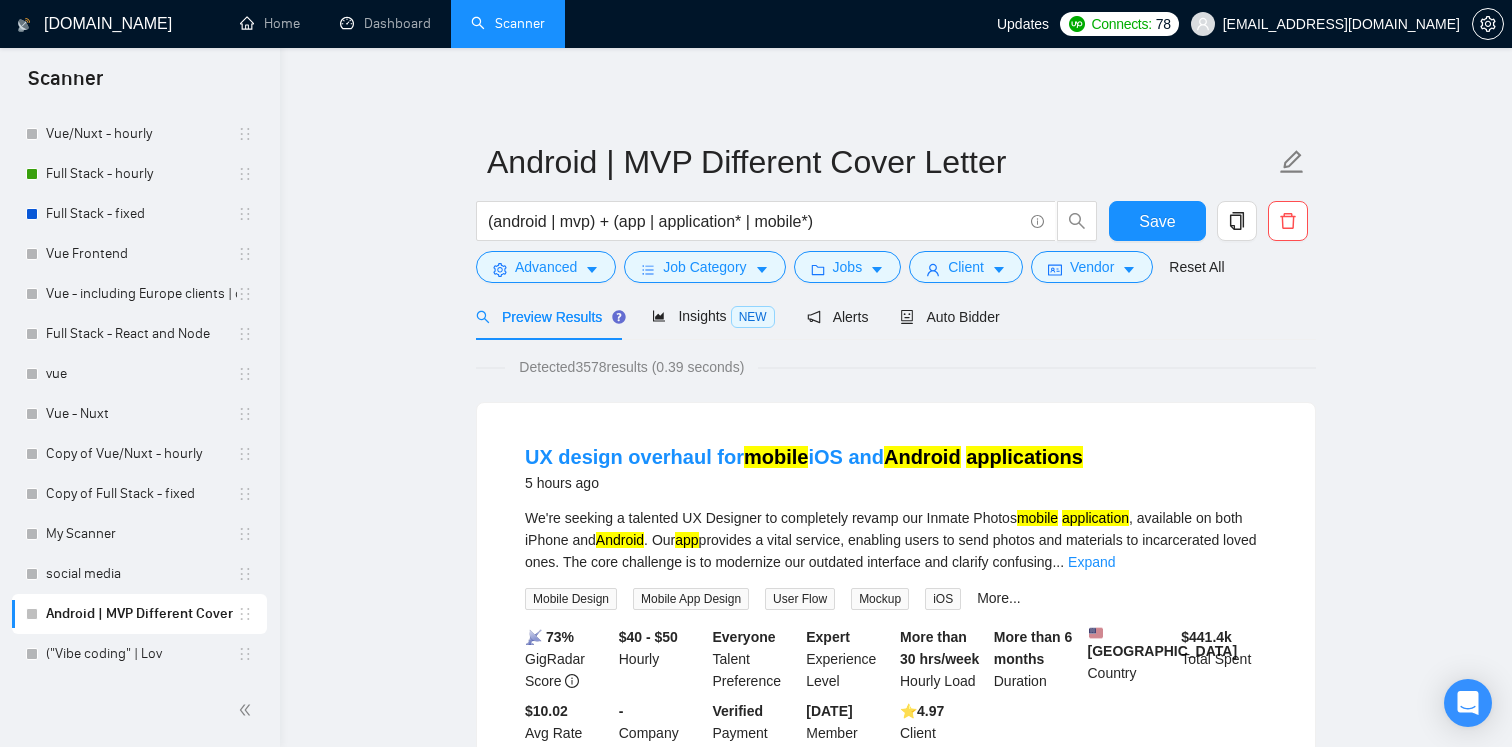 click on "Preview Results" at bounding box center [548, 317] 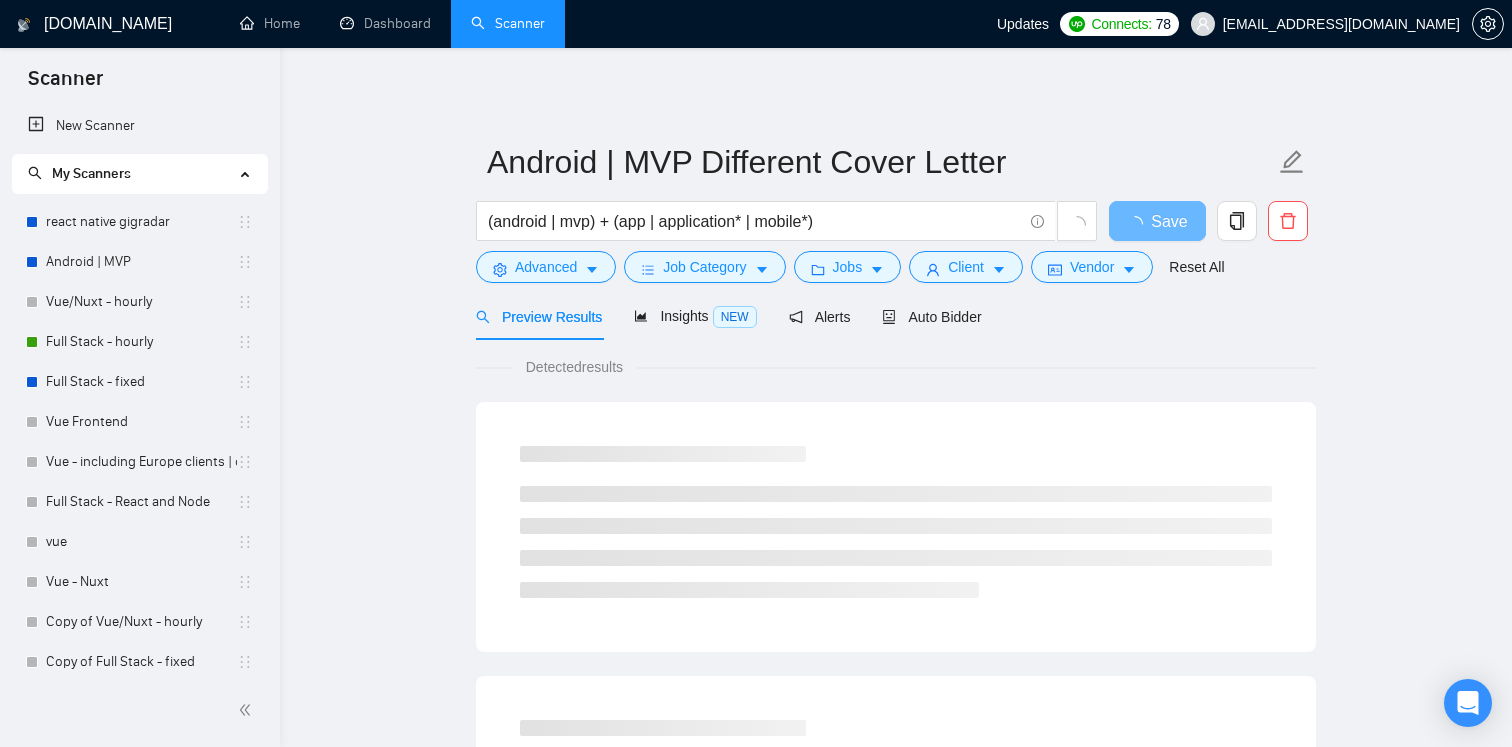 scroll, scrollTop: 0, scrollLeft: 0, axis: both 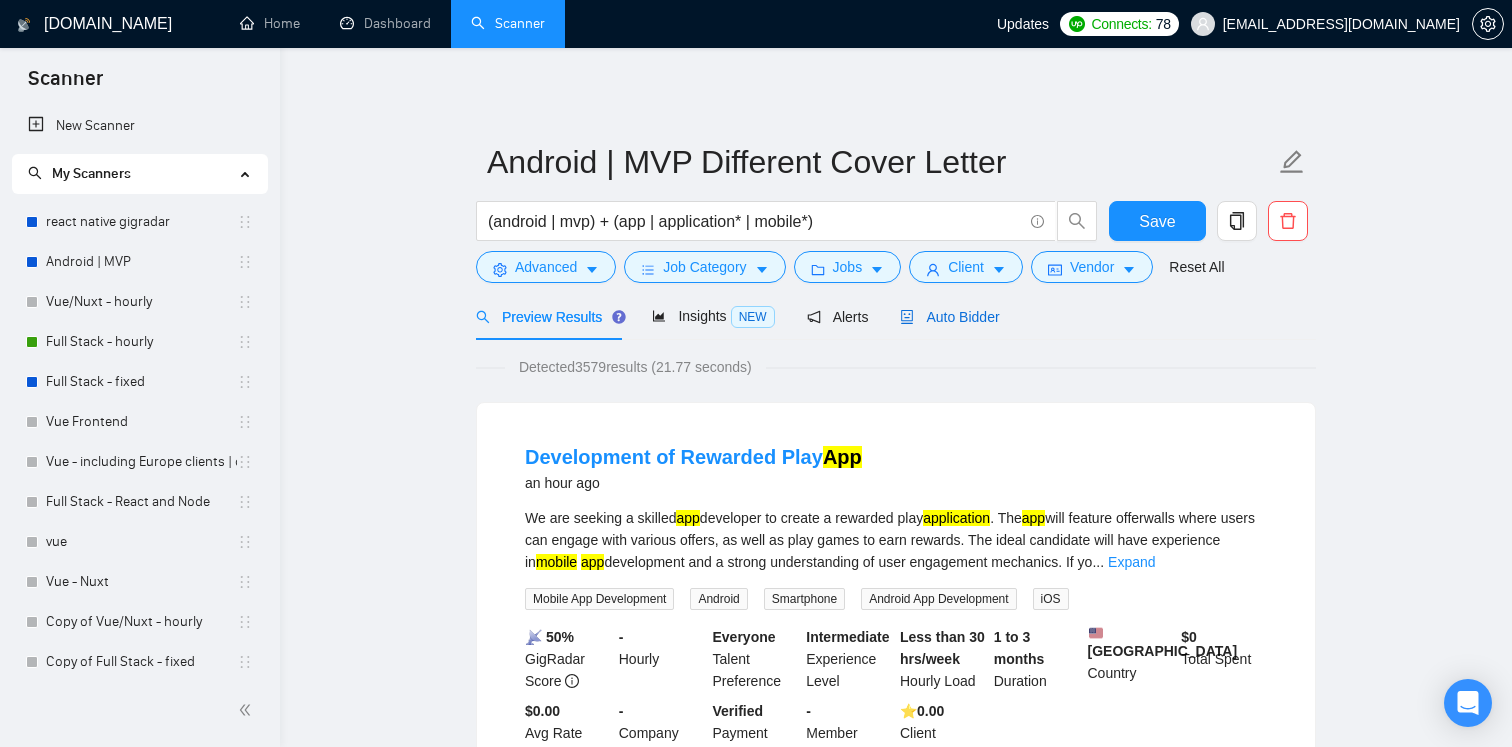 click on "Auto Bidder" at bounding box center (949, 317) 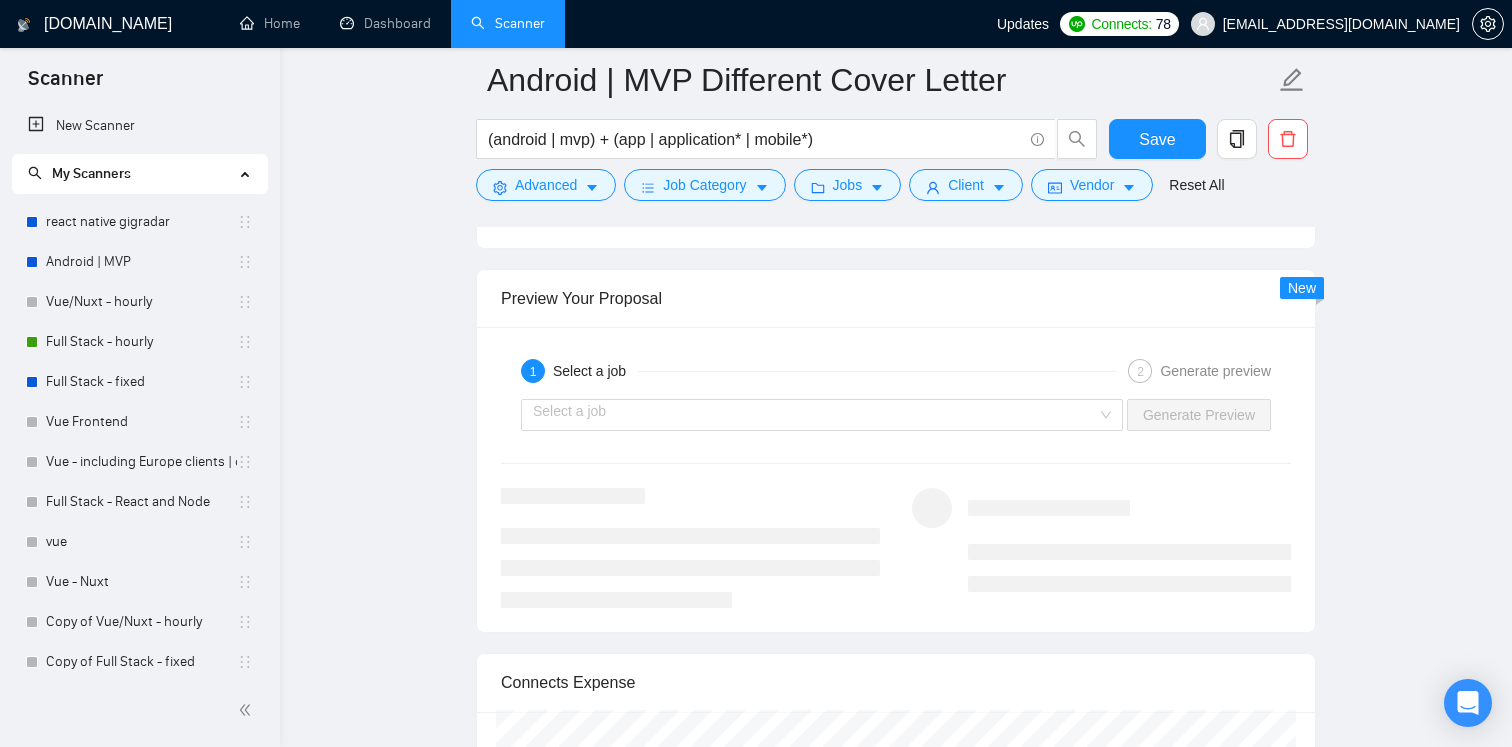 scroll, scrollTop: 3422, scrollLeft: 0, axis: vertical 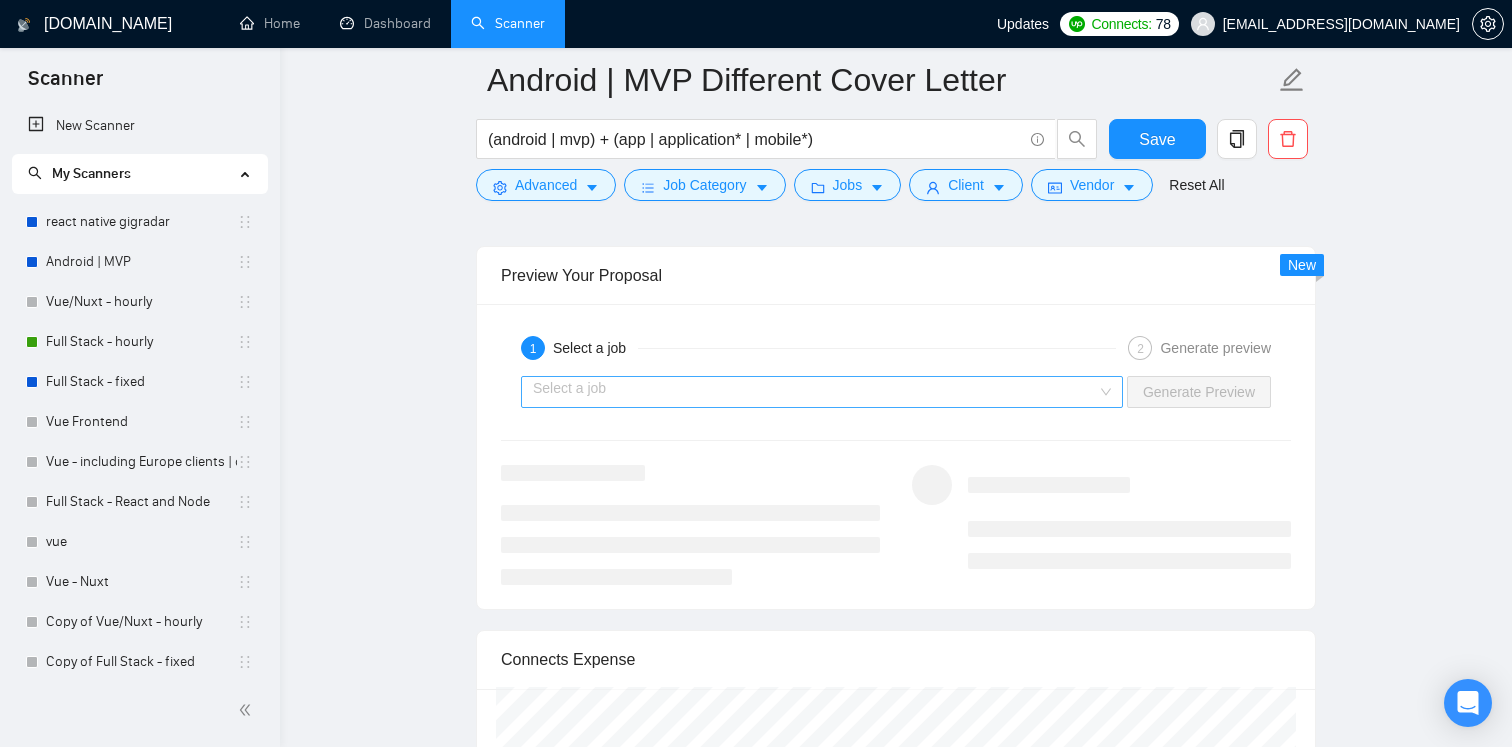 click at bounding box center (815, 392) 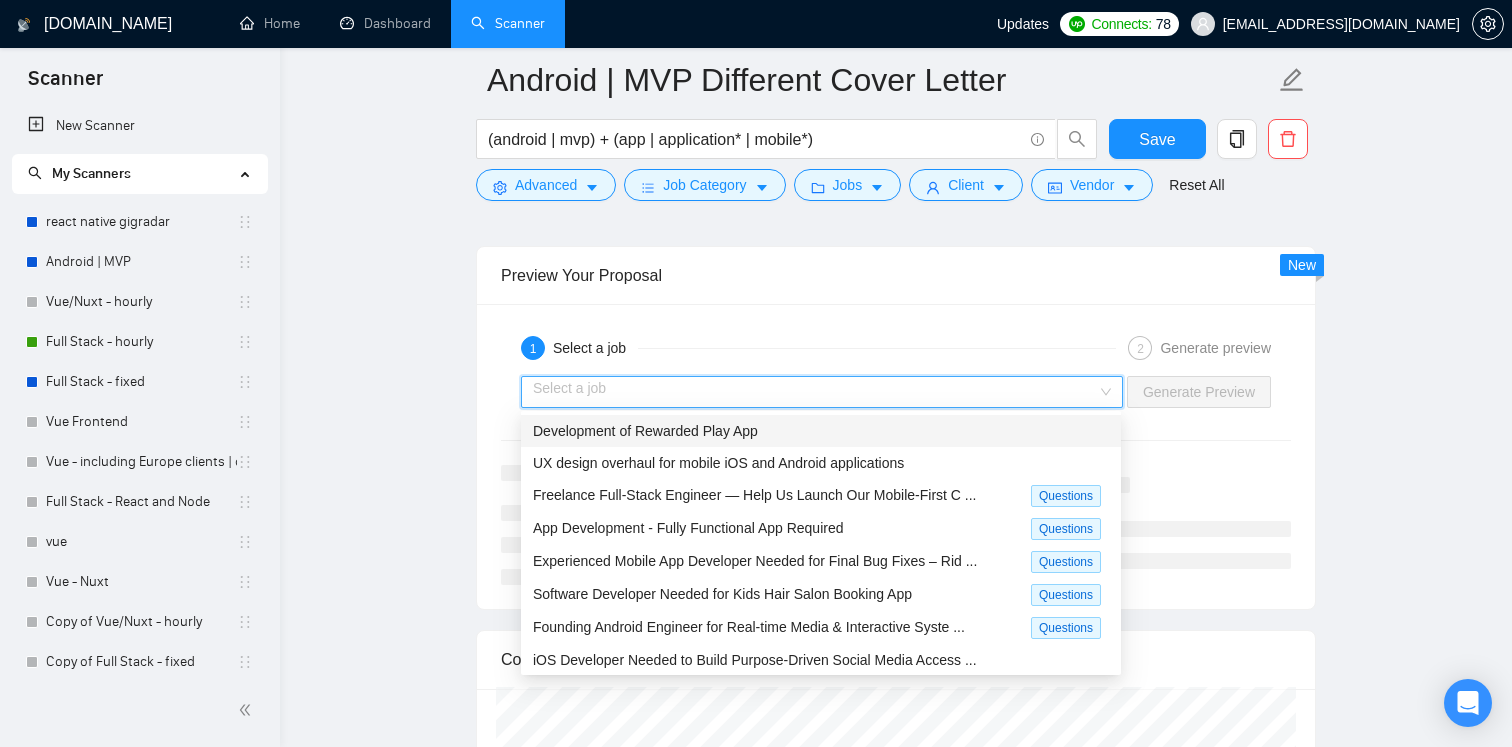 click on "Development of Rewarded Play App" at bounding box center (821, 431) 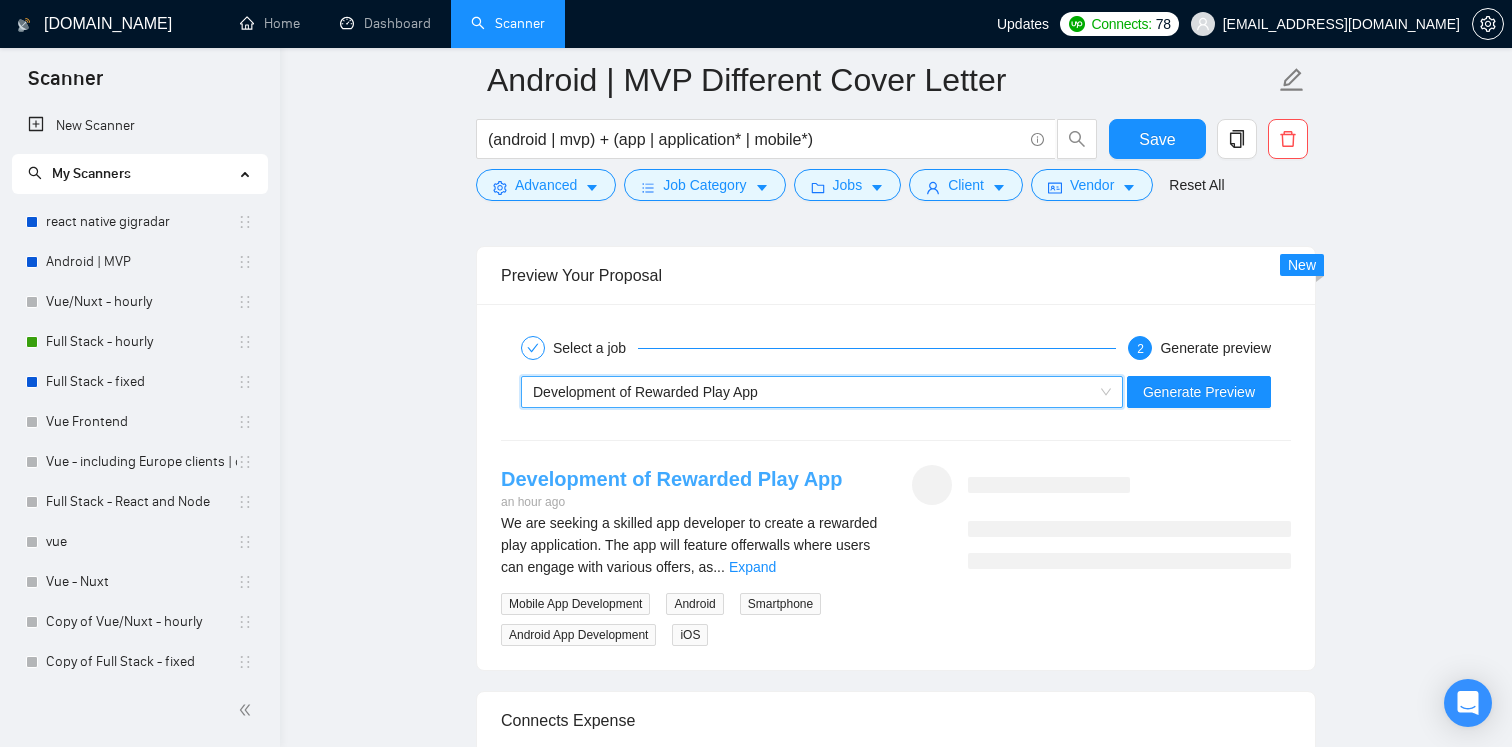 click on "Development of Rewarded Play App" at bounding box center (672, 479) 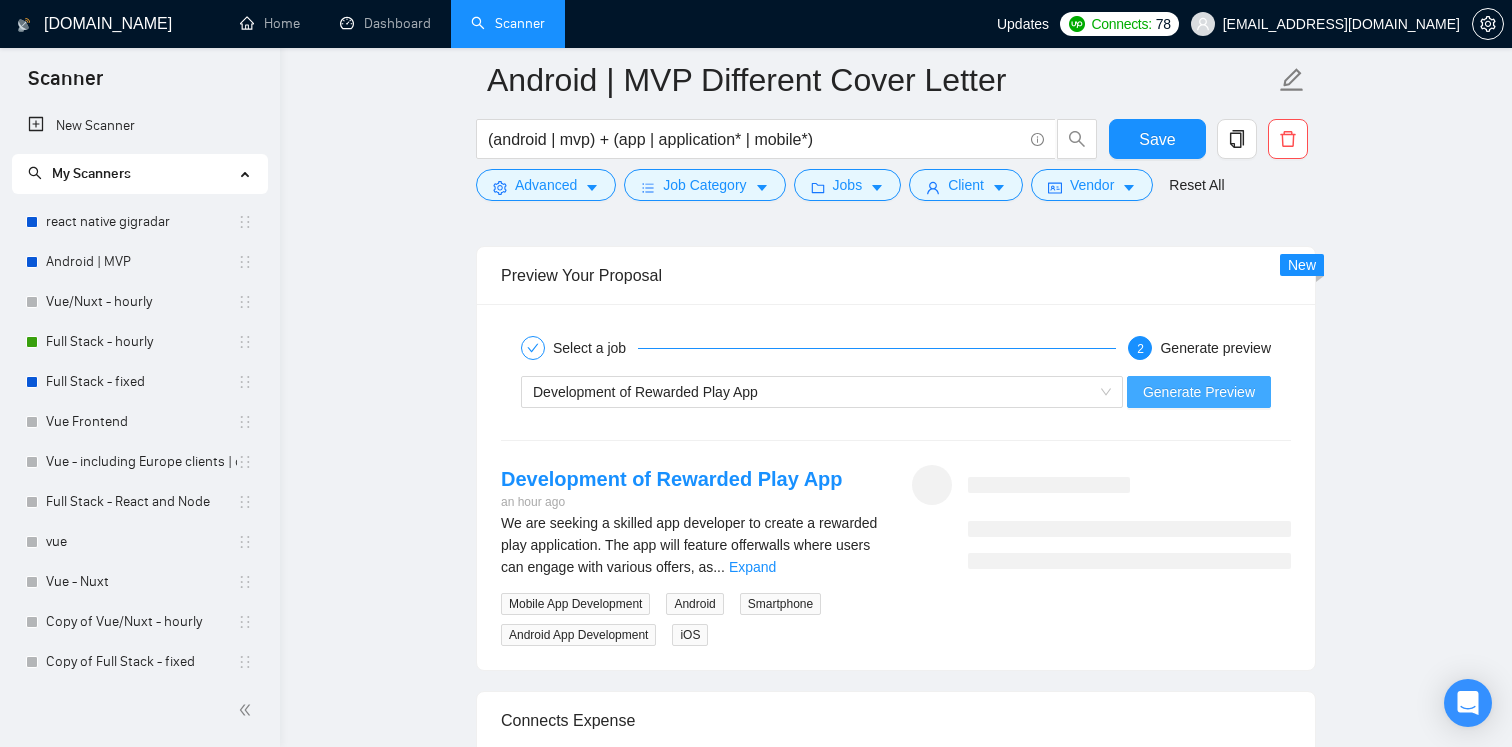 click on "Generate Preview" at bounding box center [1199, 392] 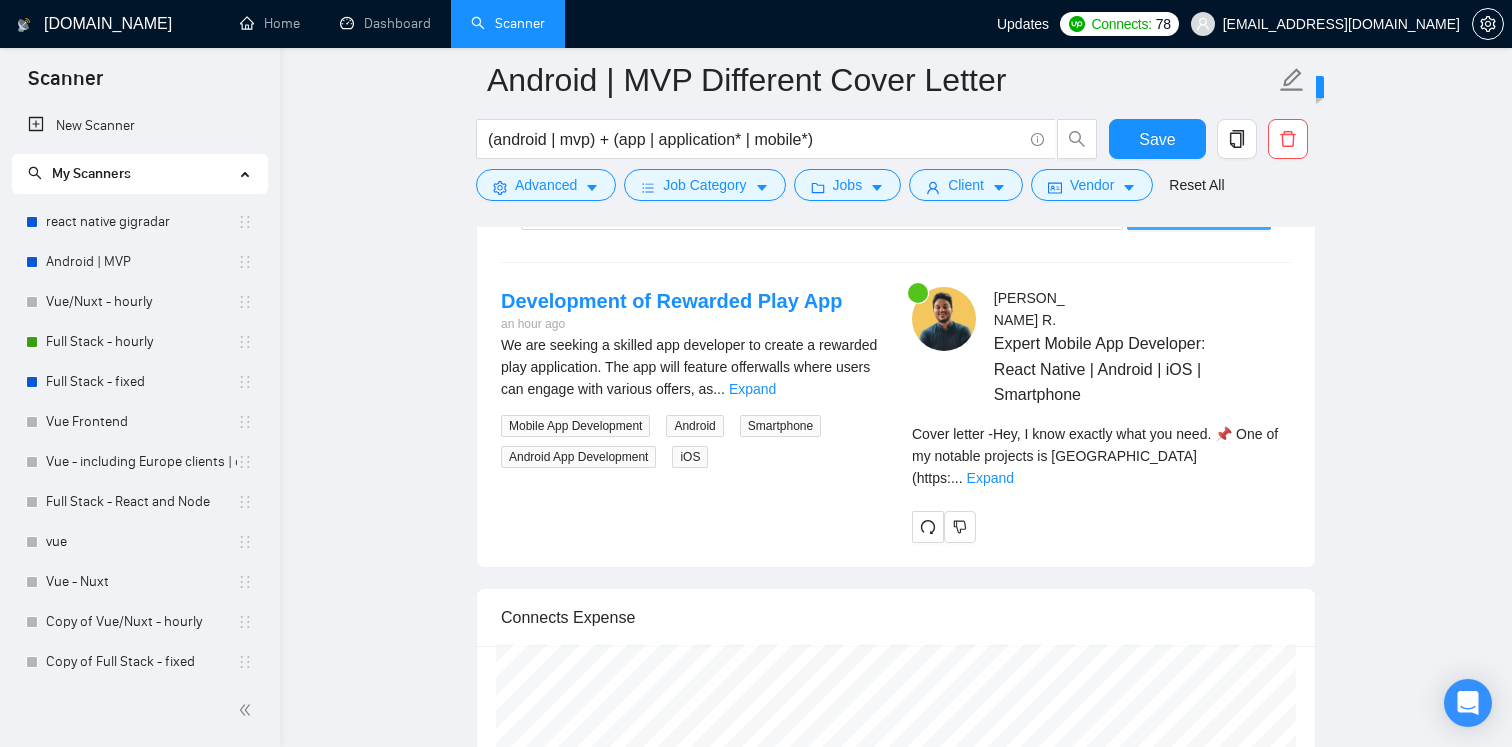 scroll, scrollTop: 3602, scrollLeft: 0, axis: vertical 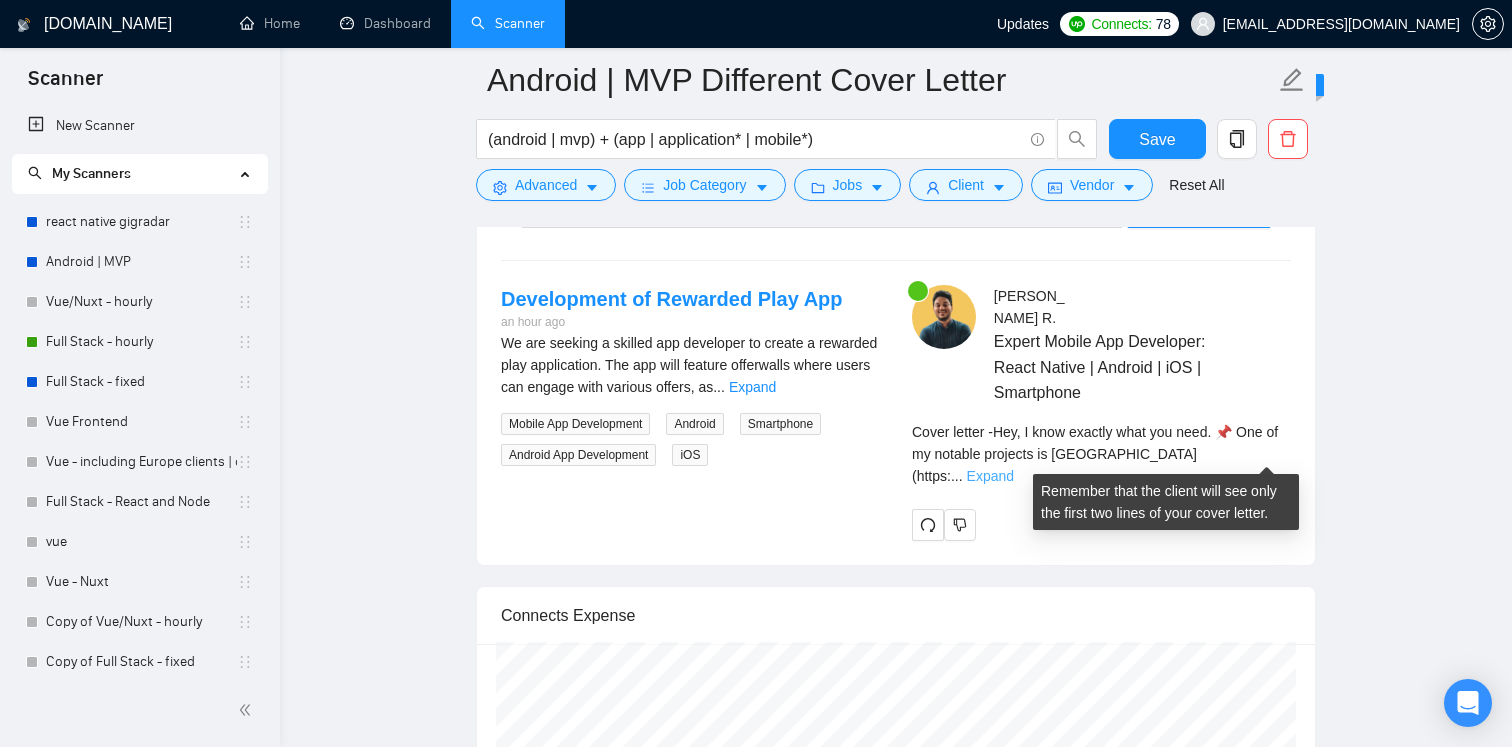 click on "Expand" at bounding box center [990, 476] 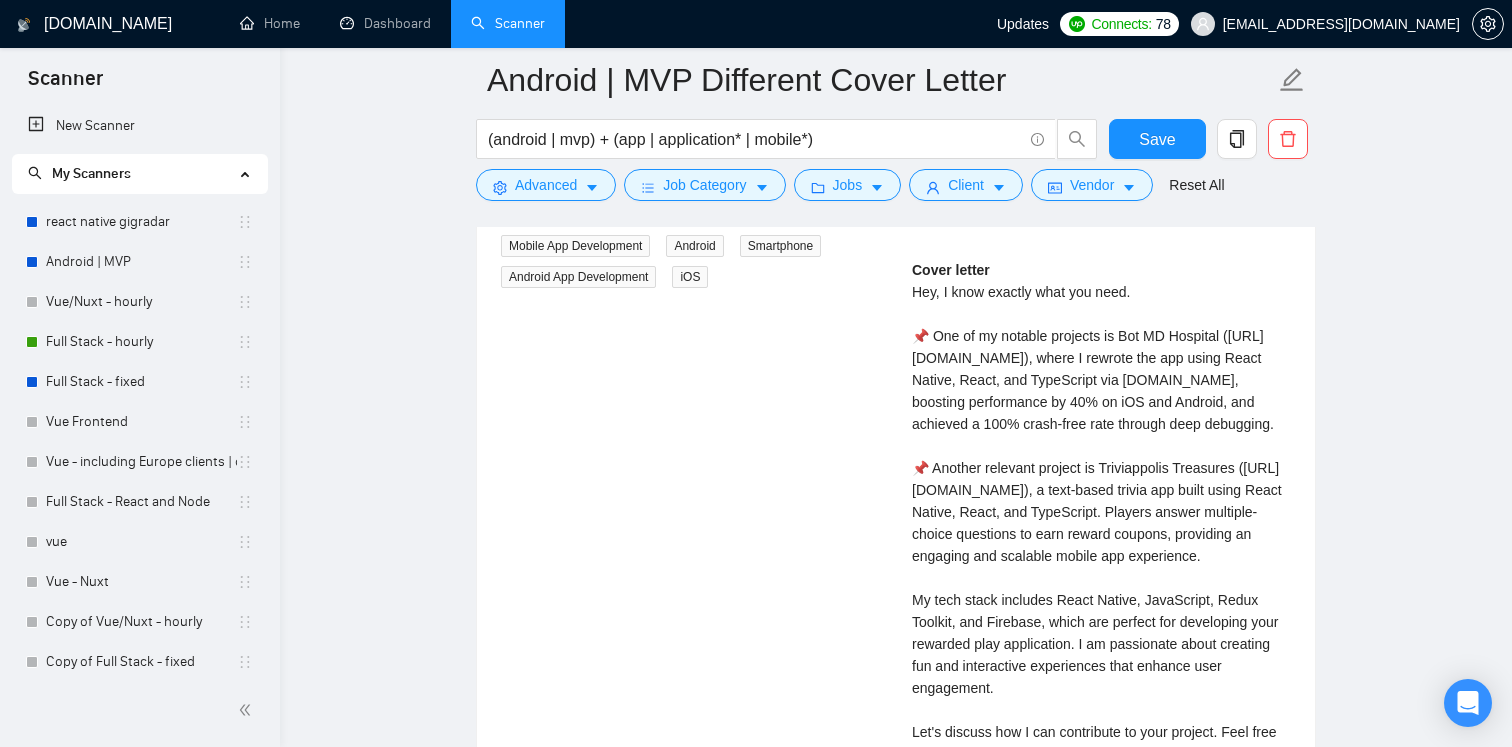 scroll, scrollTop: 3768, scrollLeft: 0, axis: vertical 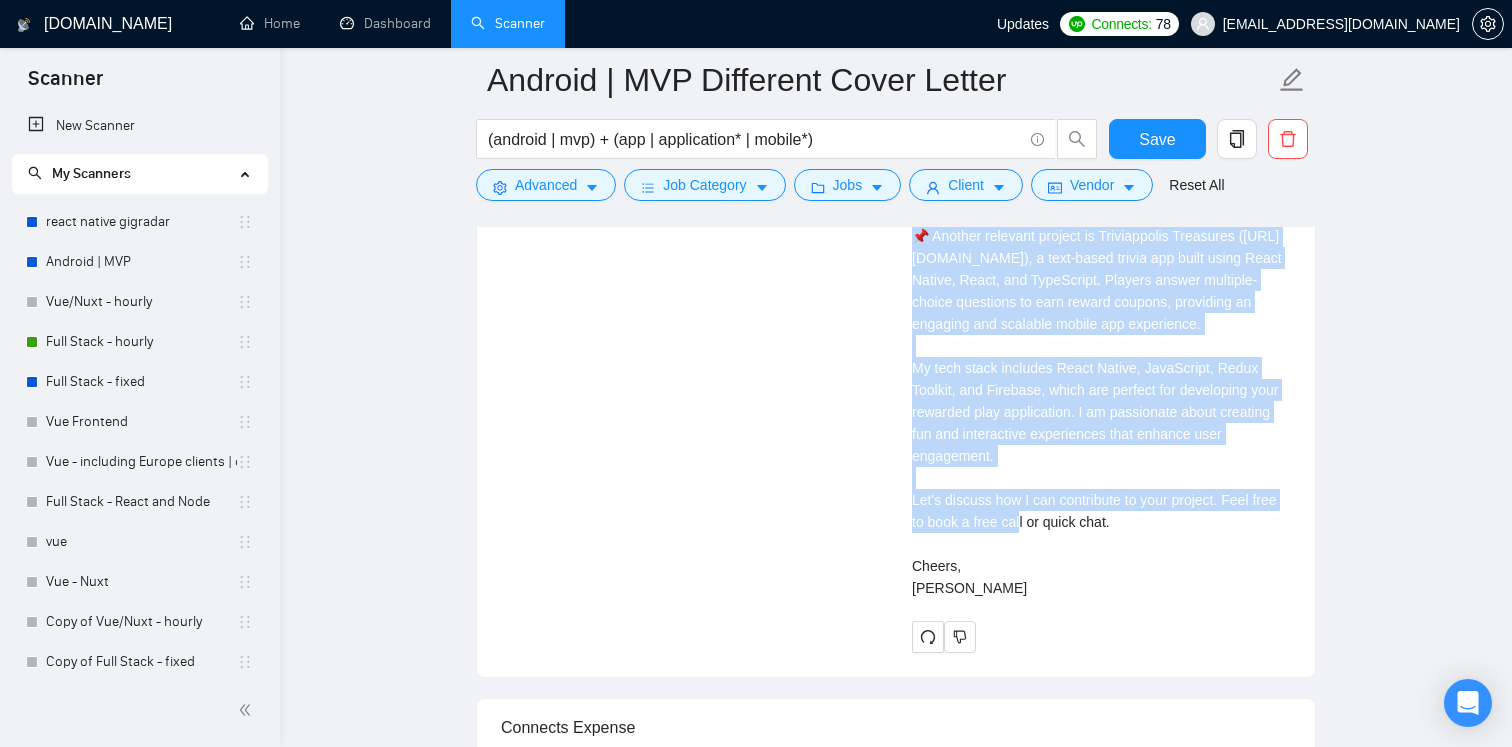 drag, startPoint x: 913, startPoint y: 298, endPoint x: 1015, endPoint y: 653, distance: 369.36298 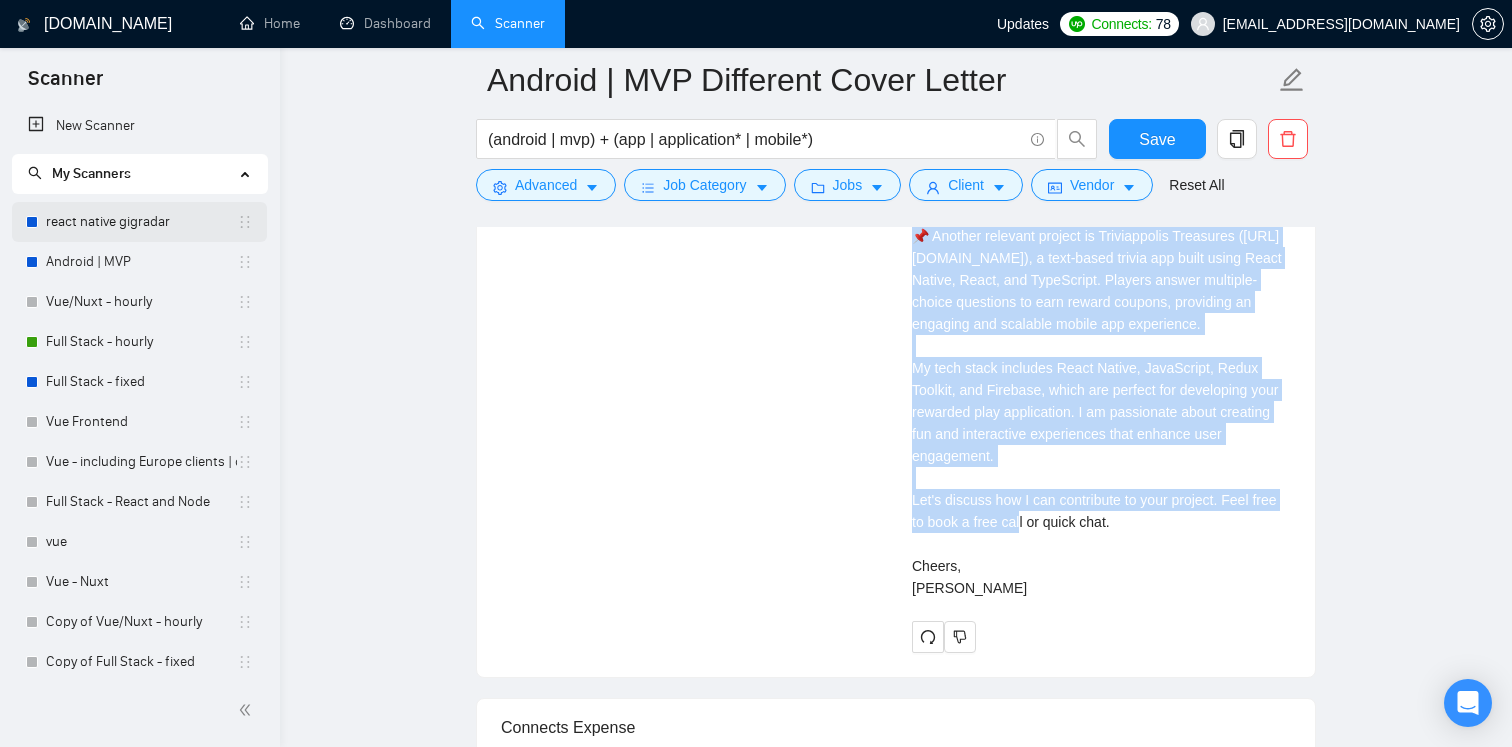 click on "react native gigradar" at bounding box center (141, 222) 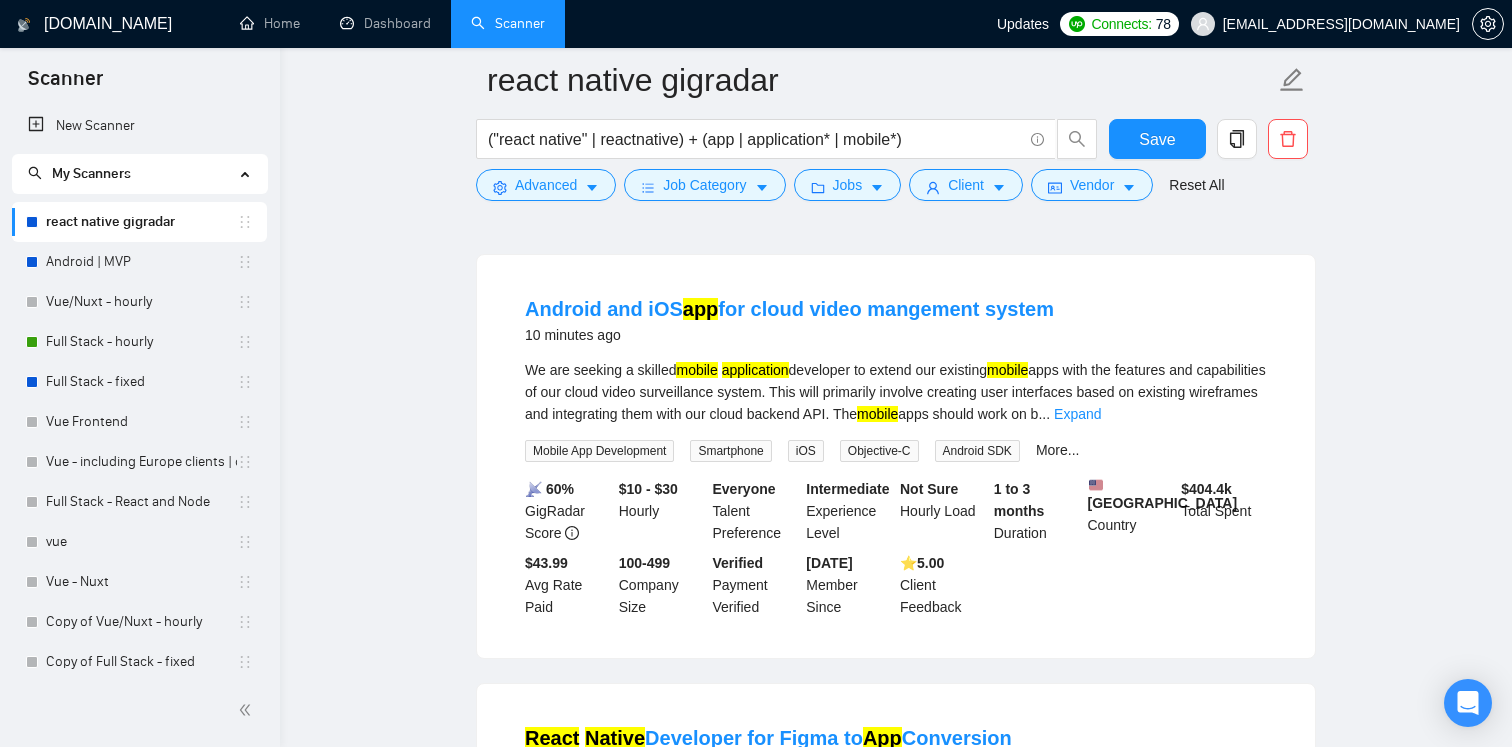 scroll, scrollTop: 0, scrollLeft: 0, axis: both 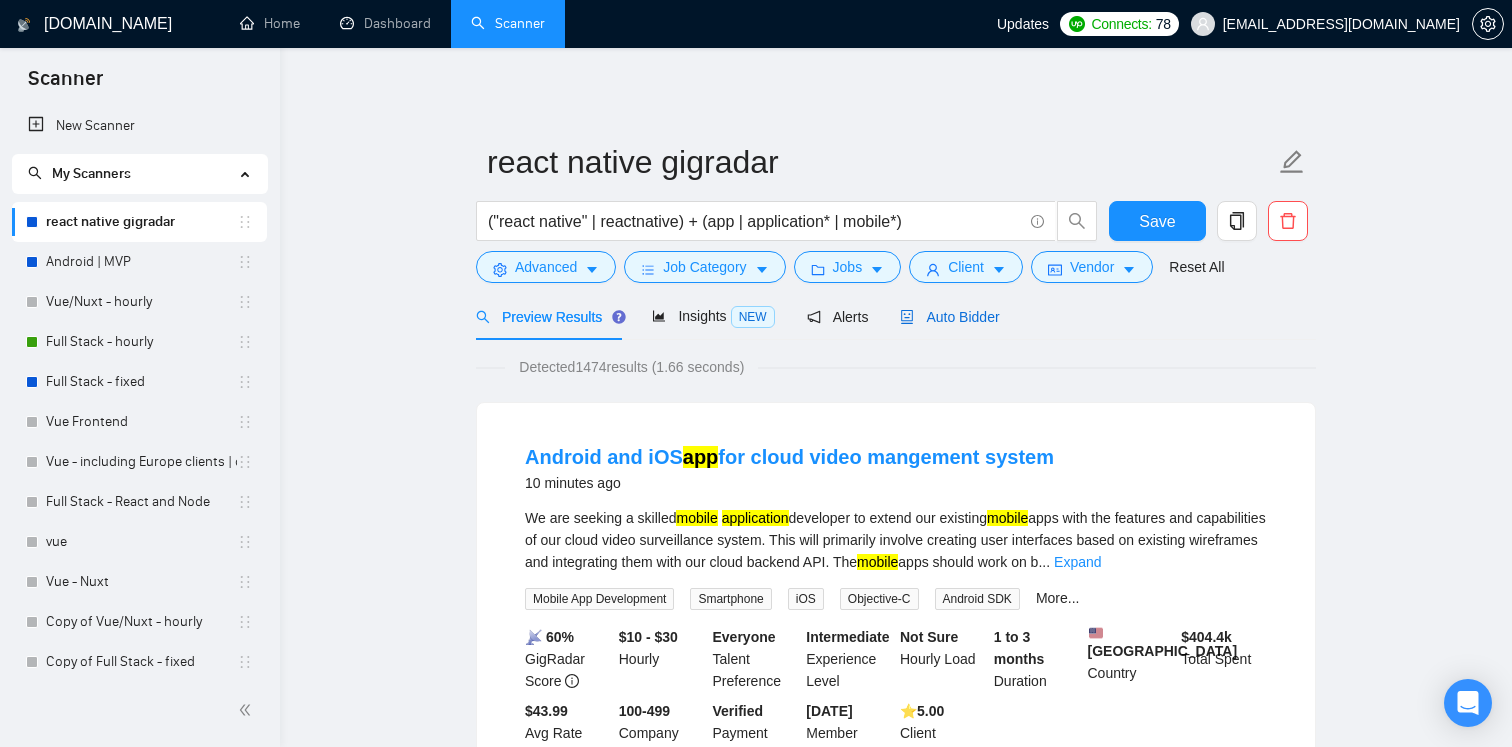 click on "Auto Bidder" at bounding box center [949, 317] 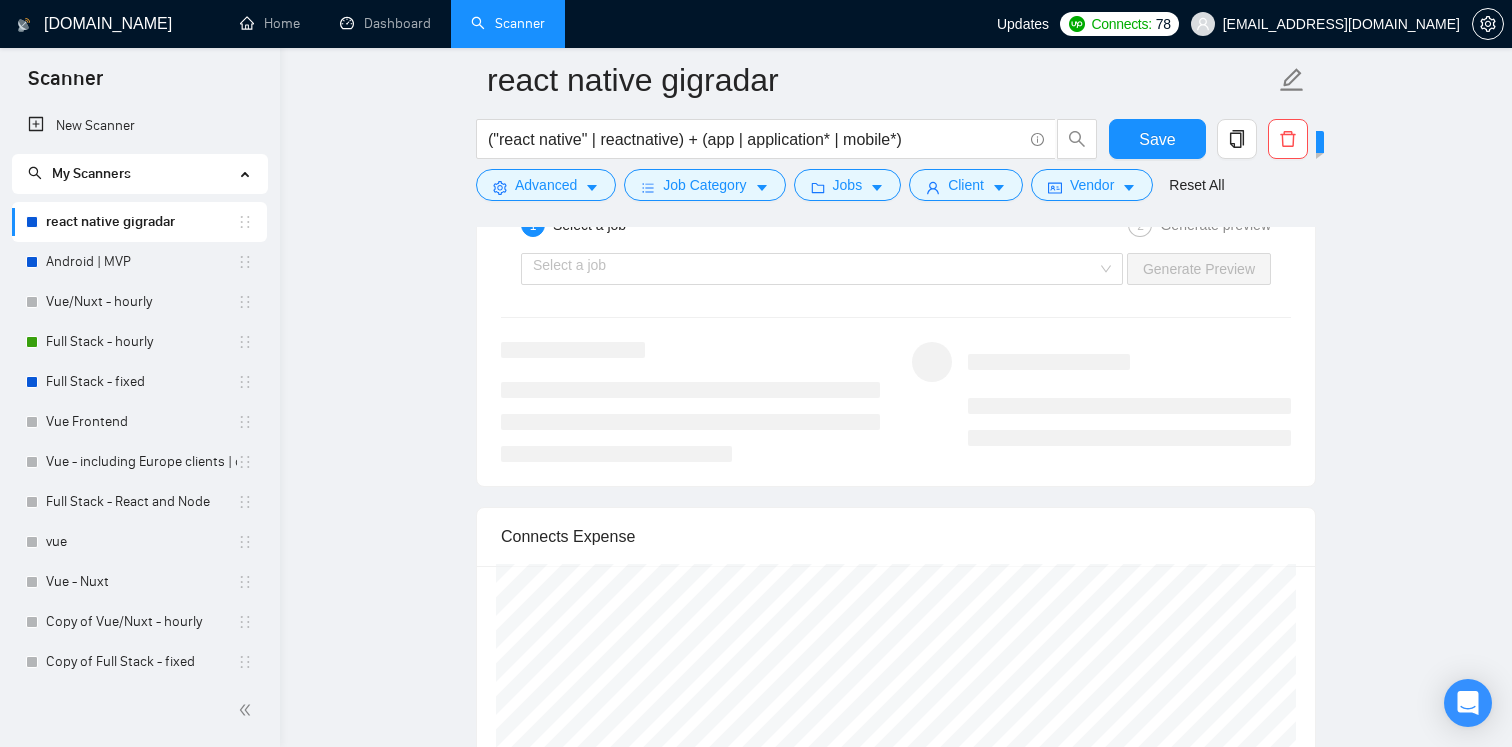 scroll, scrollTop: 3548, scrollLeft: 0, axis: vertical 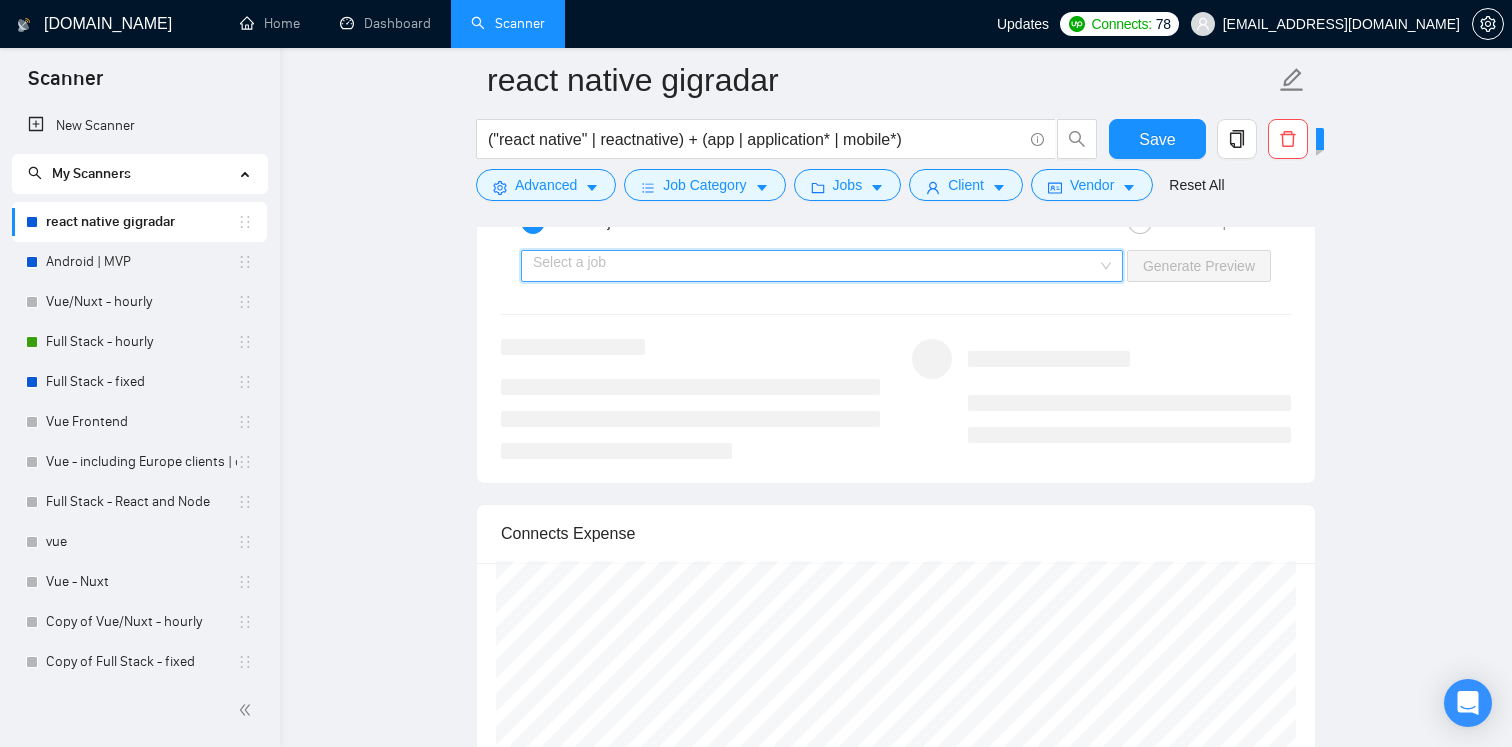 click at bounding box center (815, 266) 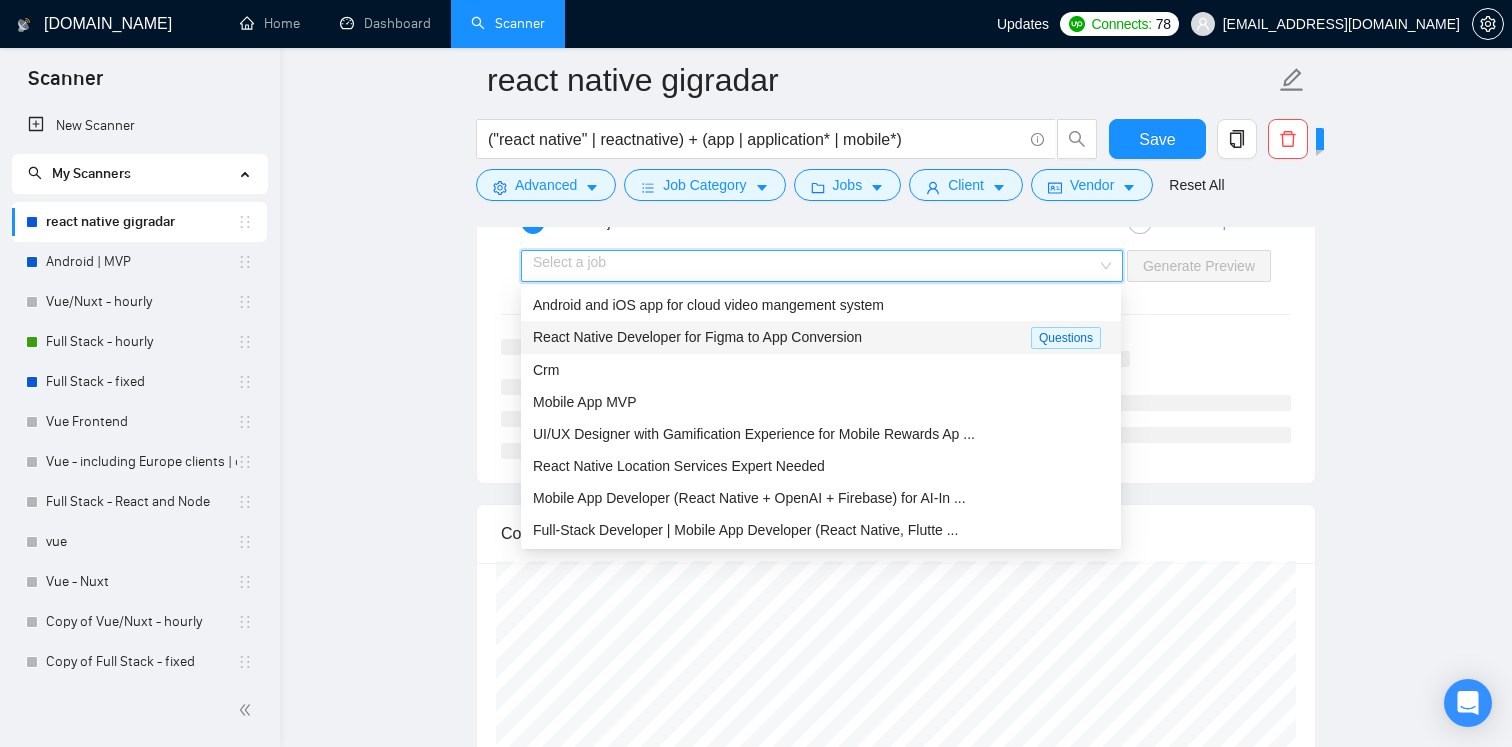 click on "React Native Developer for Figma to App Conversion" at bounding box center [697, 337] 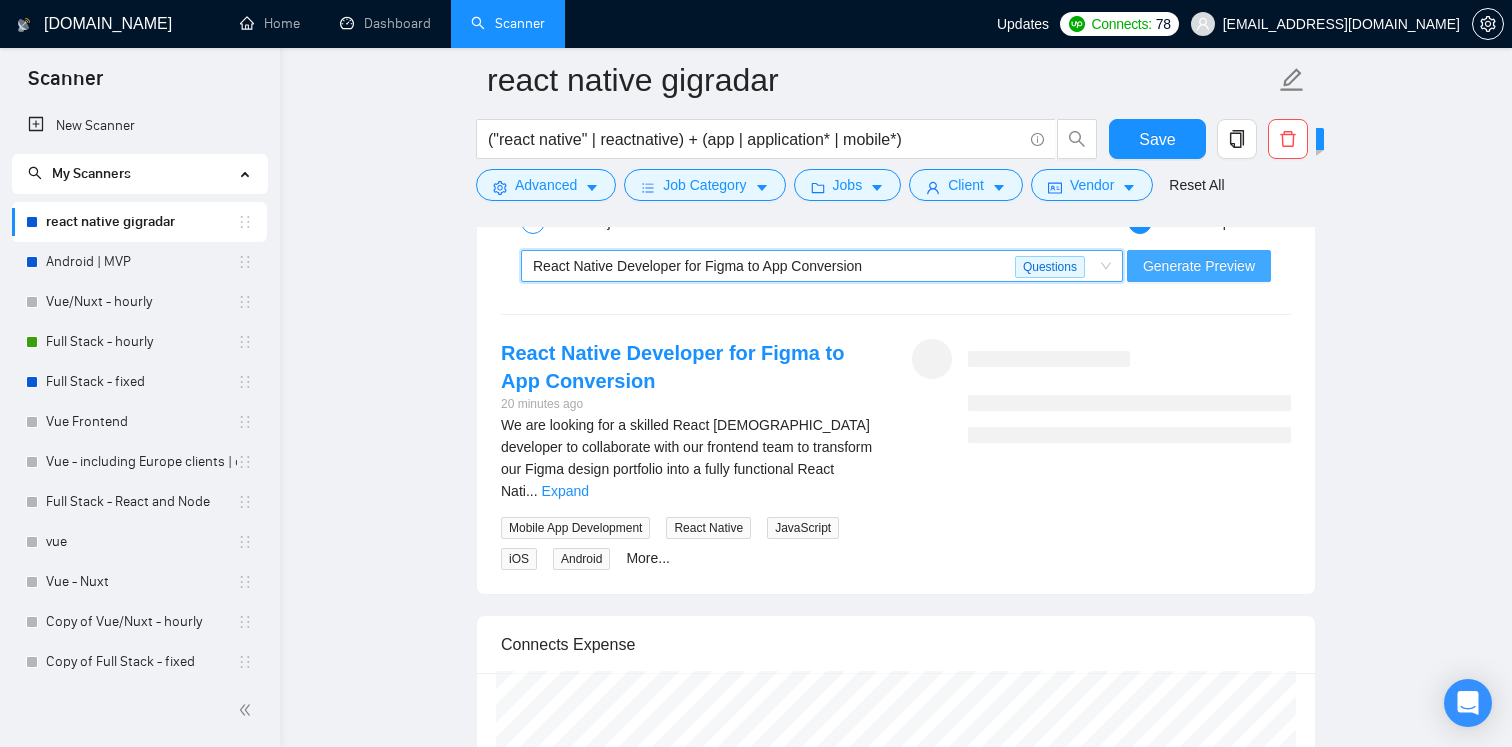 click on "Generate Preview" at bounding box center (1199, 266) 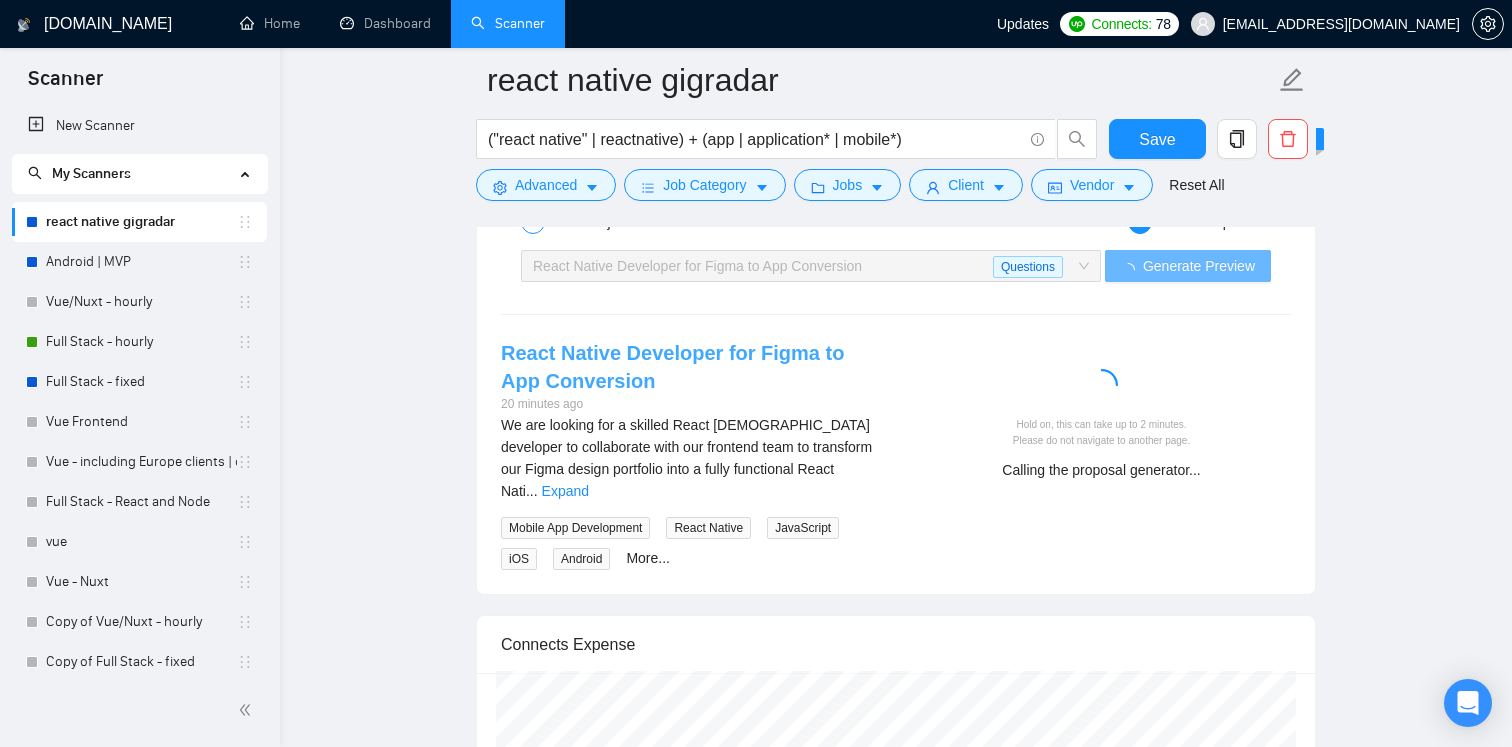 click on "React Native Developer for Figma to App Conversion" at bounding box center [672, 367] 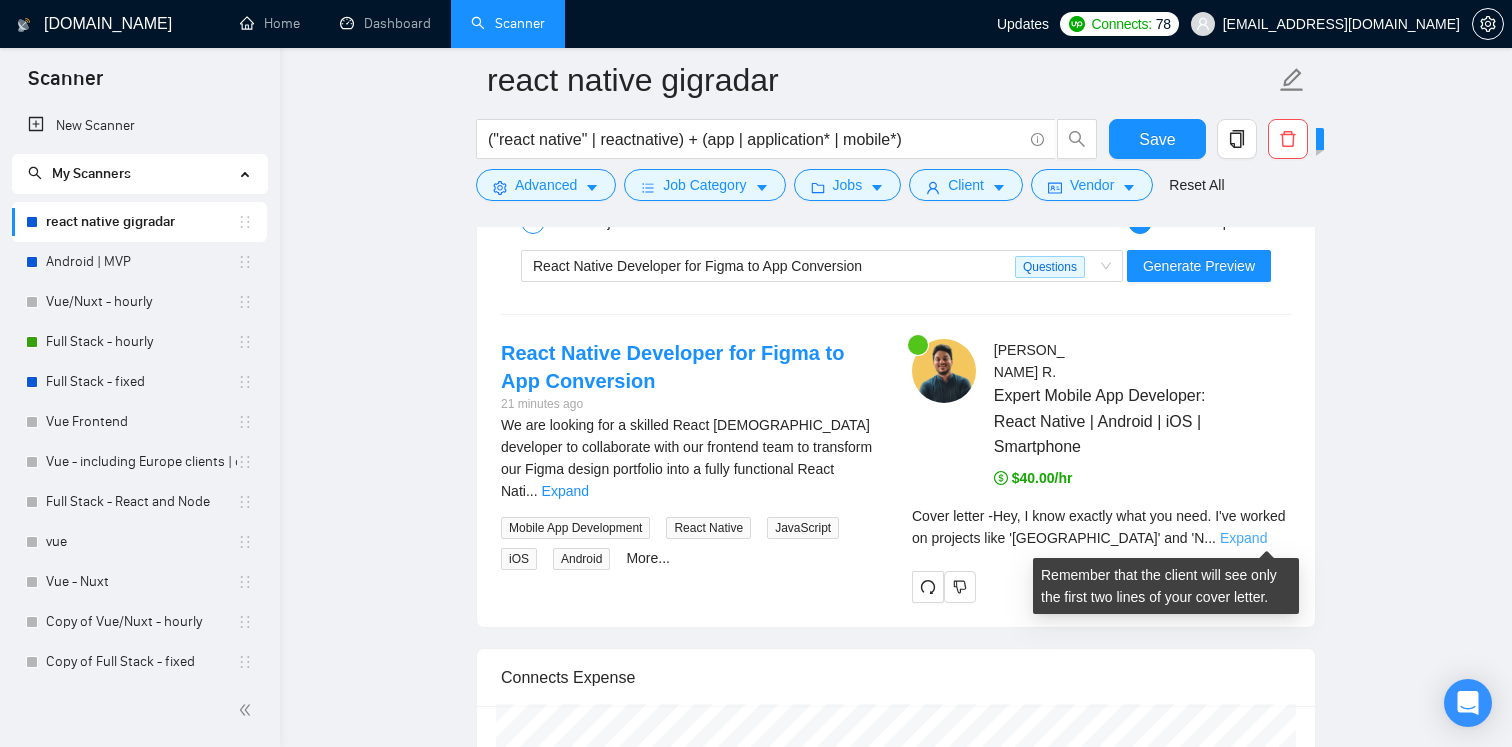click on "Expand" at bounding box center (1243, 538) 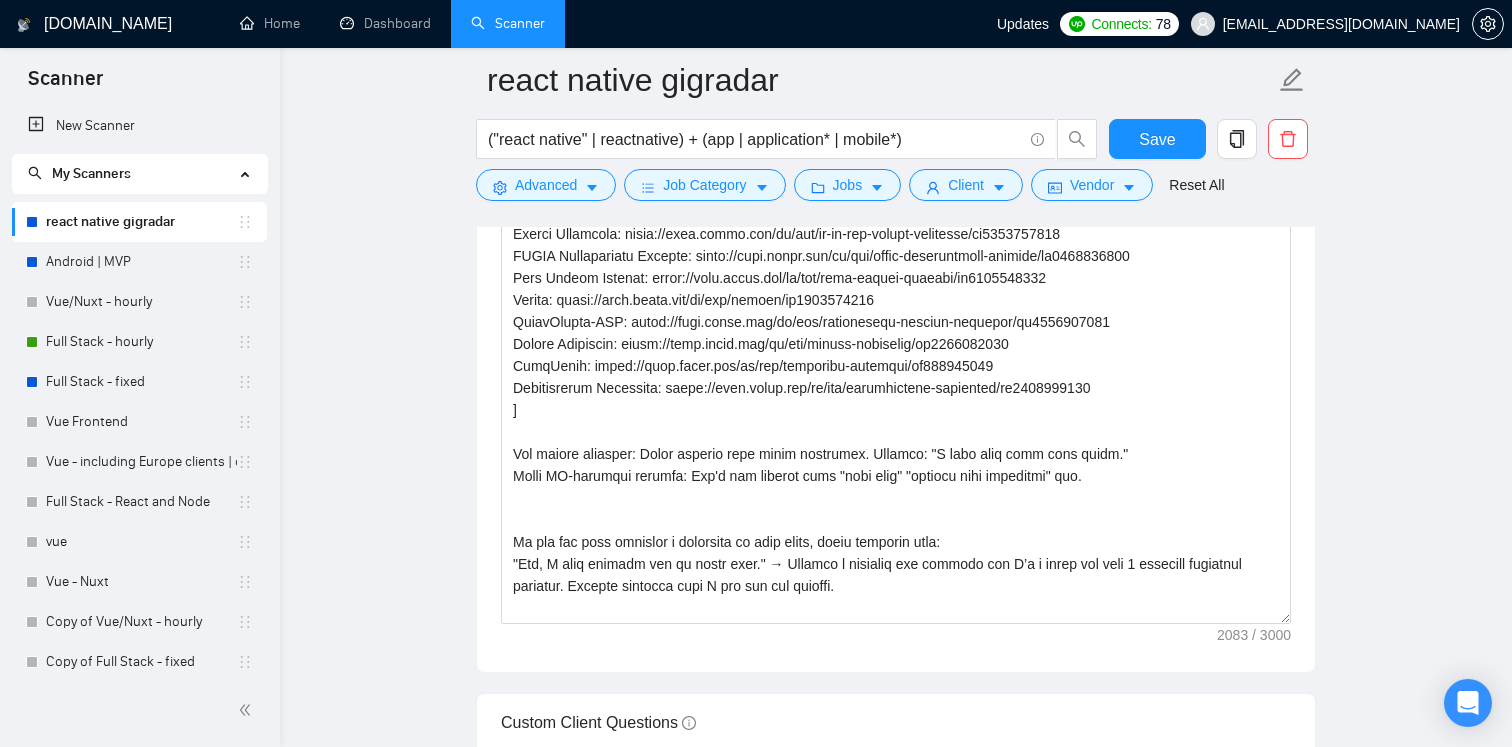 scroll, scrollTop: 1986, scrollLeft: 0, axis: vertical 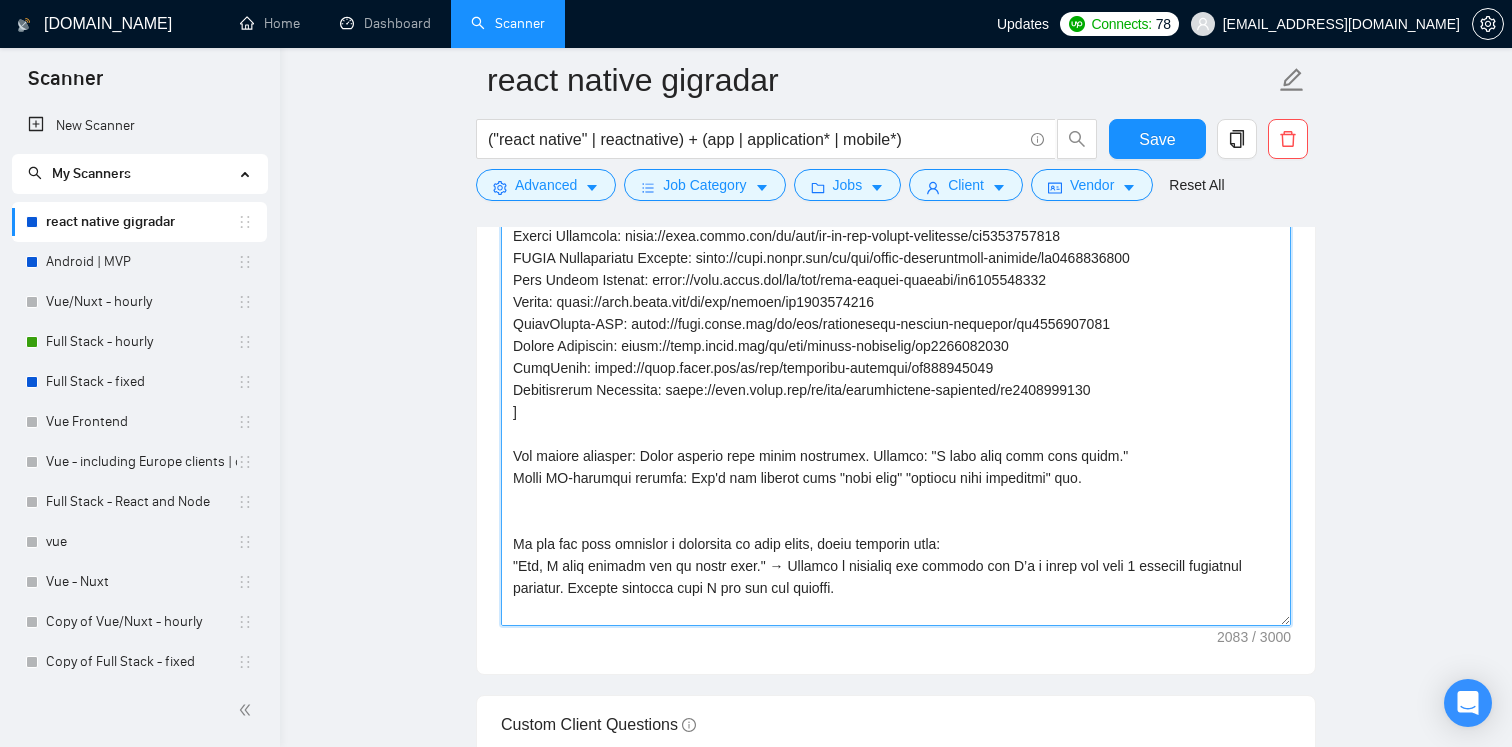 click on "Cover letter template:" at bounding box center (896, 401) 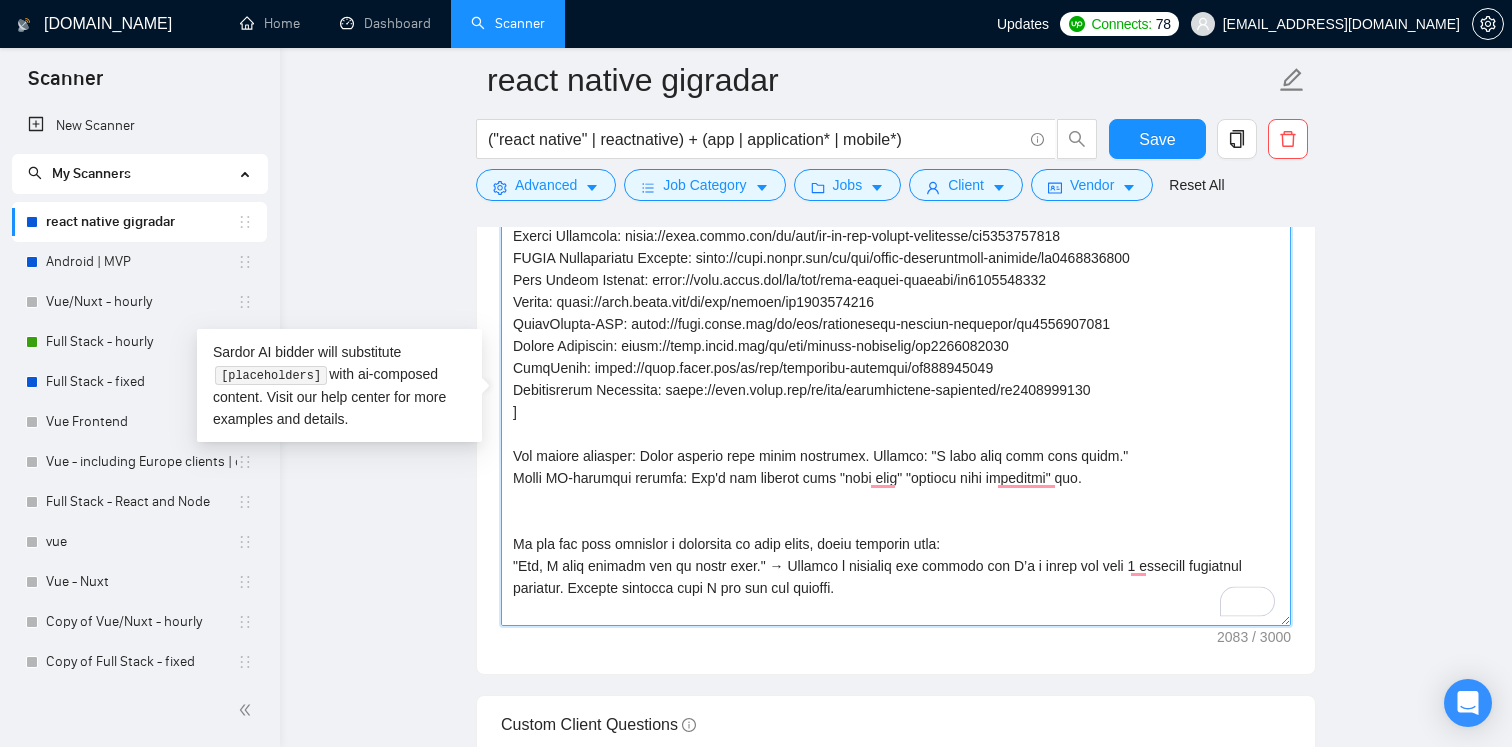 click on "Cover letter template:" at bounding box center (896, 401) 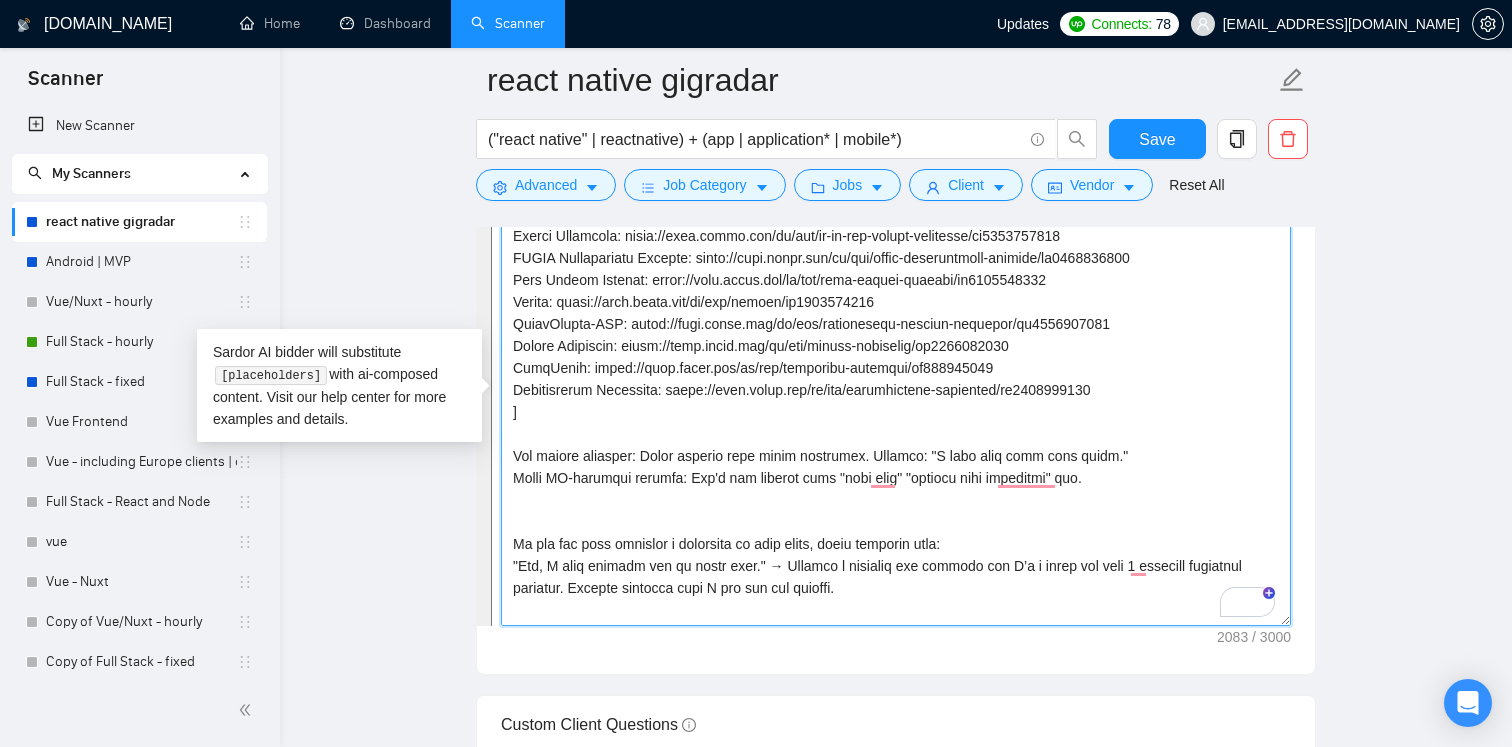 click on "Cover letter template:" at bounding box center (896, 401) 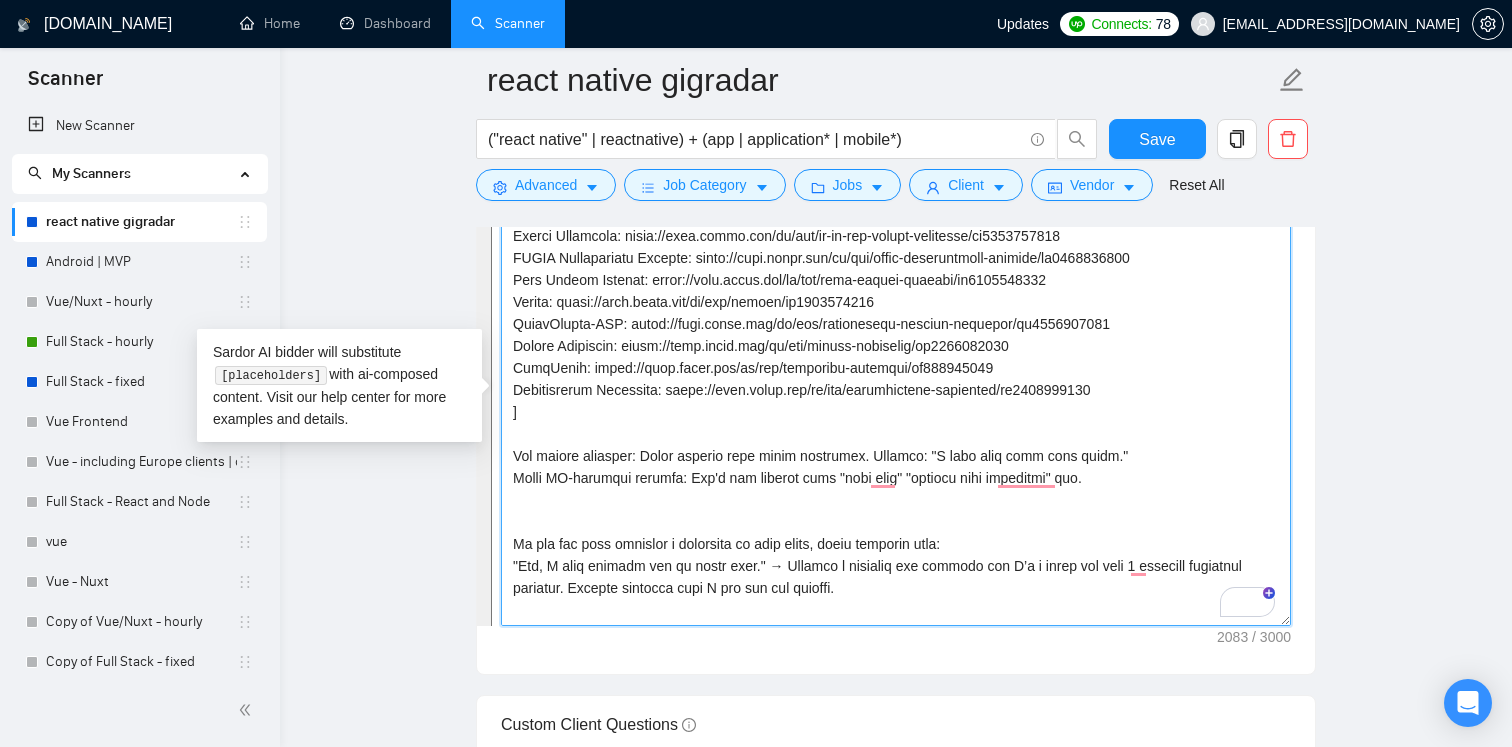 click on "Cover letter template:" at bounding box center [896, 401] 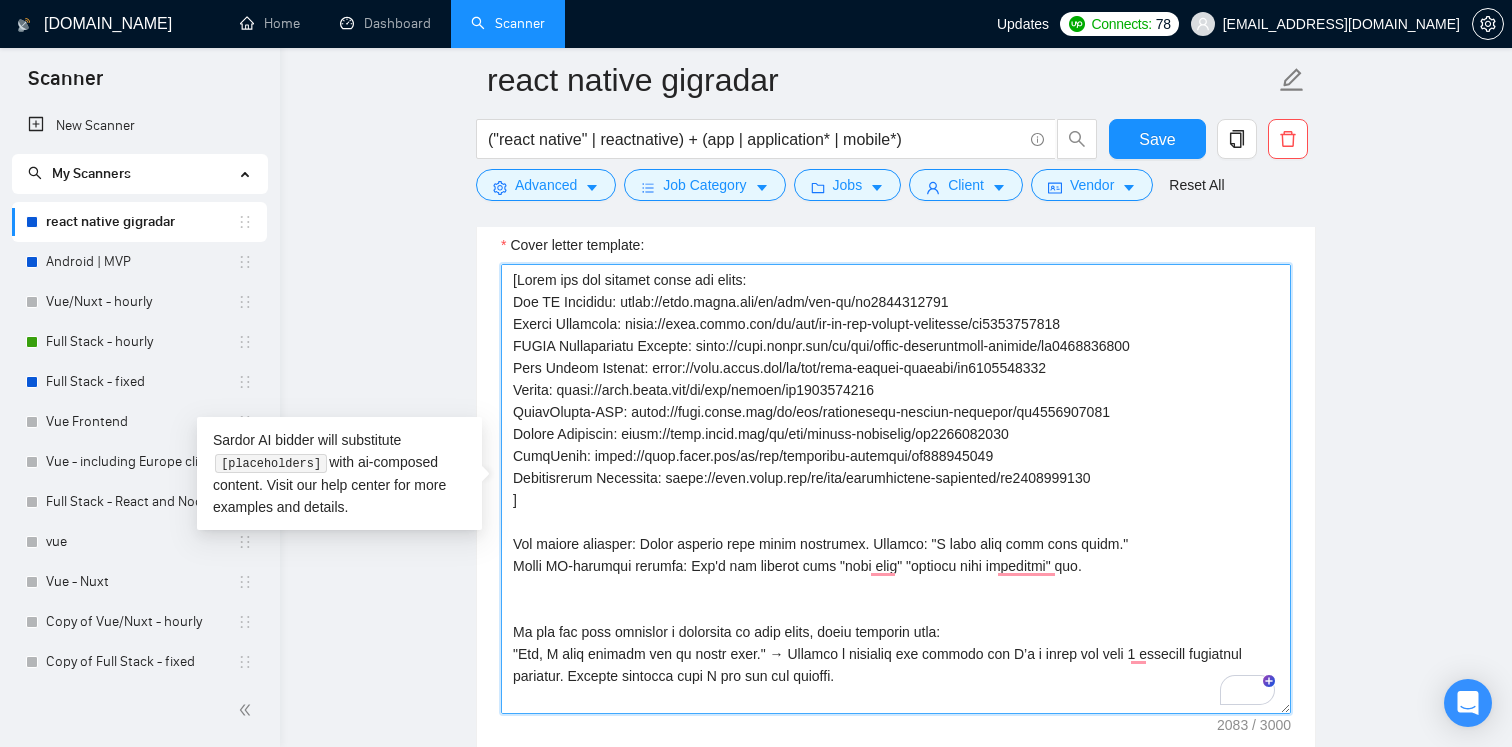 scroll, scrollTop: 1889, scrollLeft: 0, axis: vertical 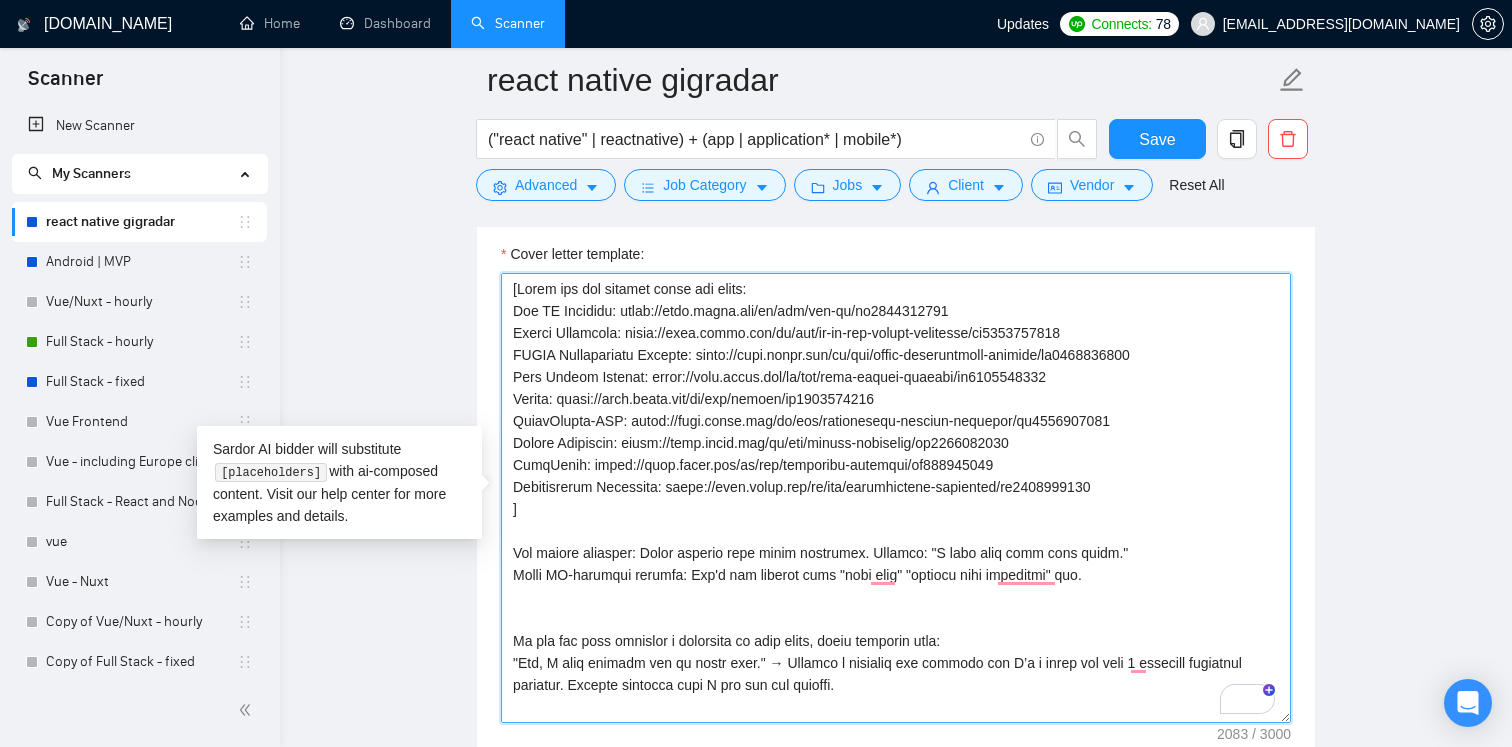 drag, startPoint x: 914, startPoint y: 398, endPoint x: 567, endPoint y: 394, distance: 347.02304 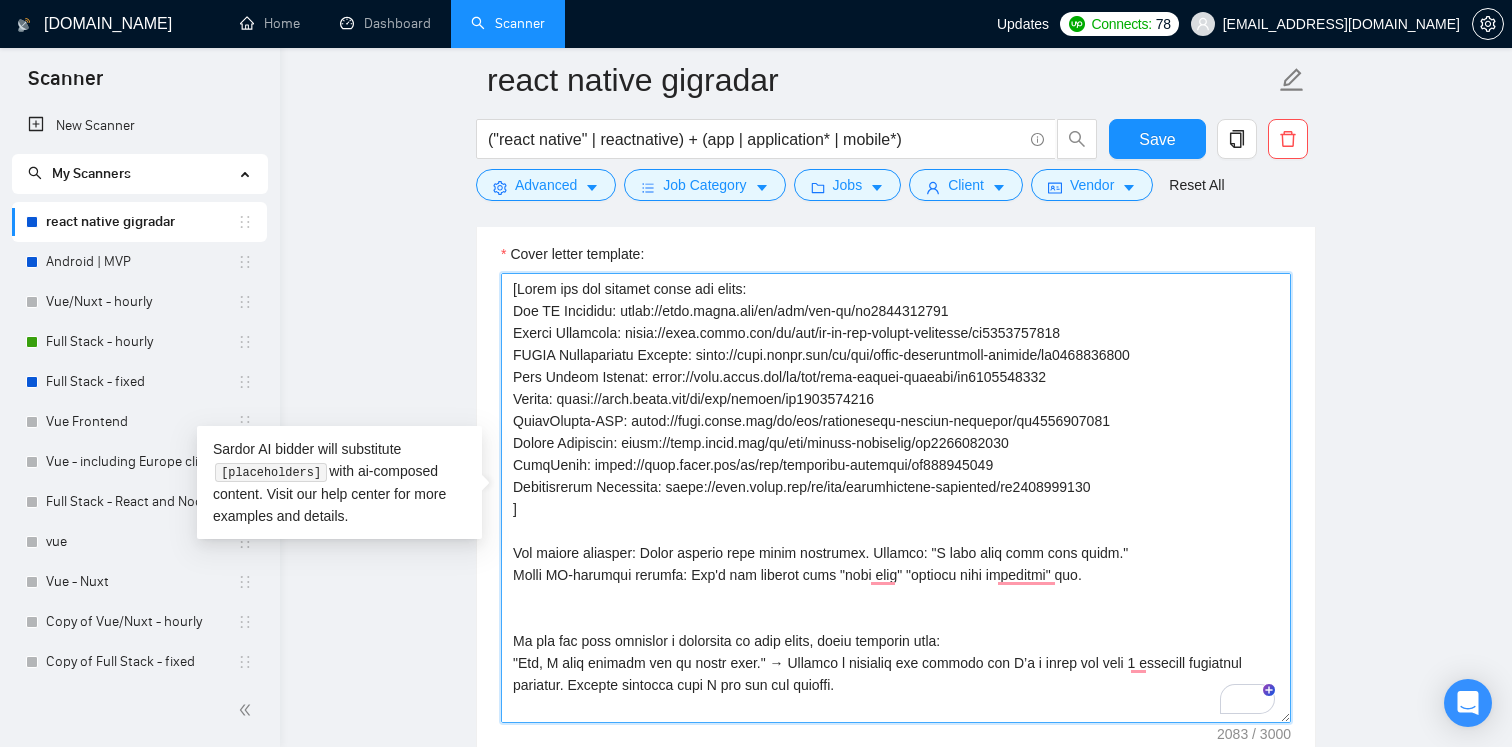 click on "Cover letter template:" at bounding box center [896, 498] 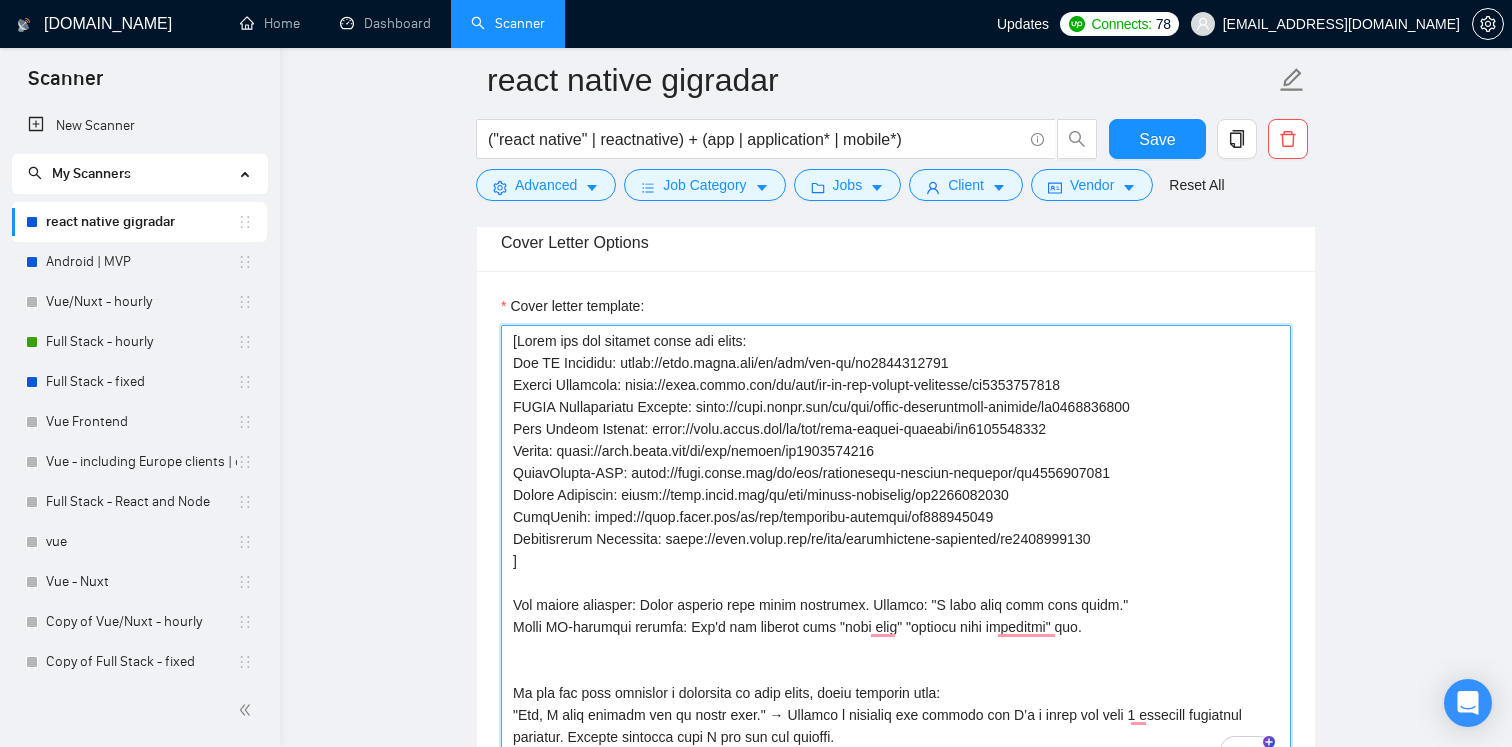 scroll, scrollTop: 1834, scrollLeft: 0, axis: vertical 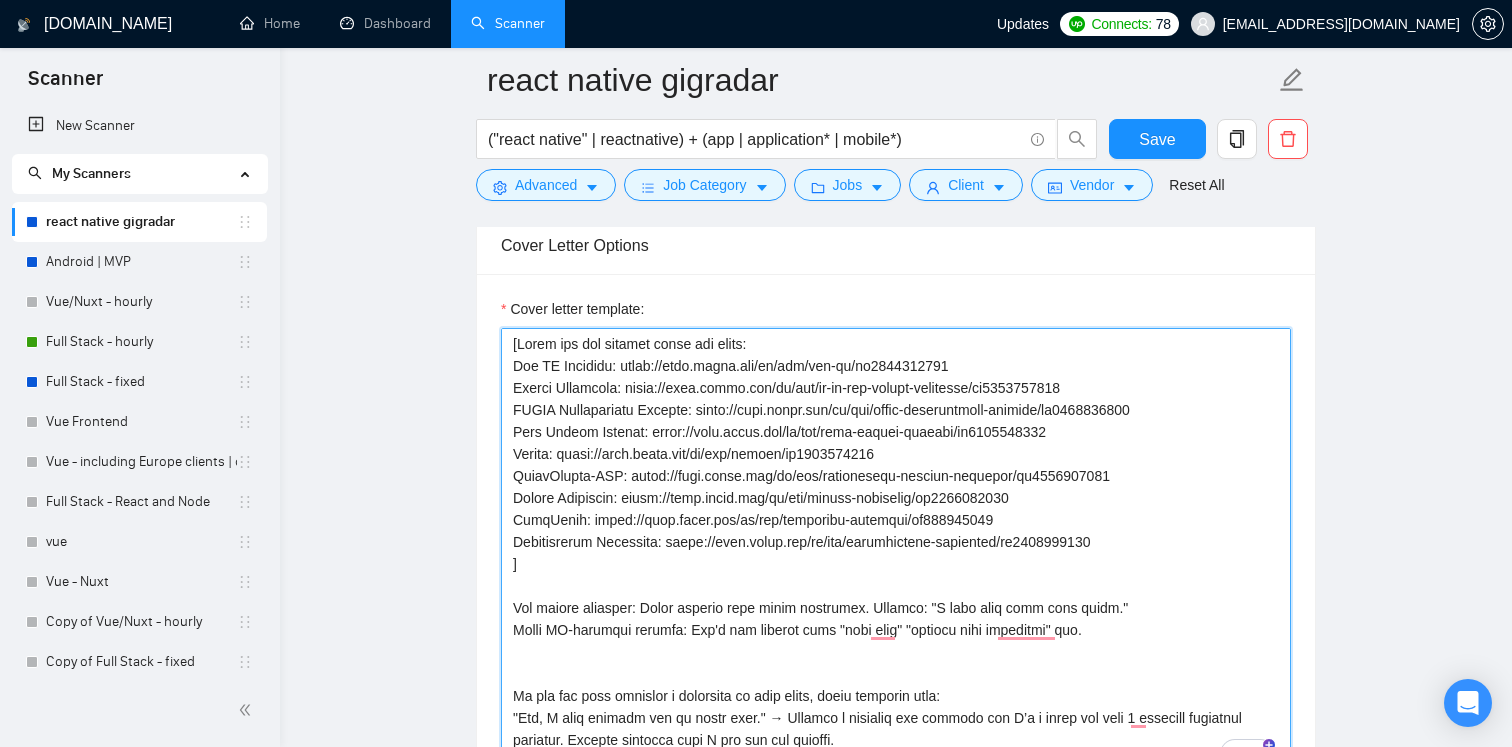 drag, startPoint x: 1079, startPoint y: 432, endPoint x: 650, endPoint y: 428, distance: 429.01865 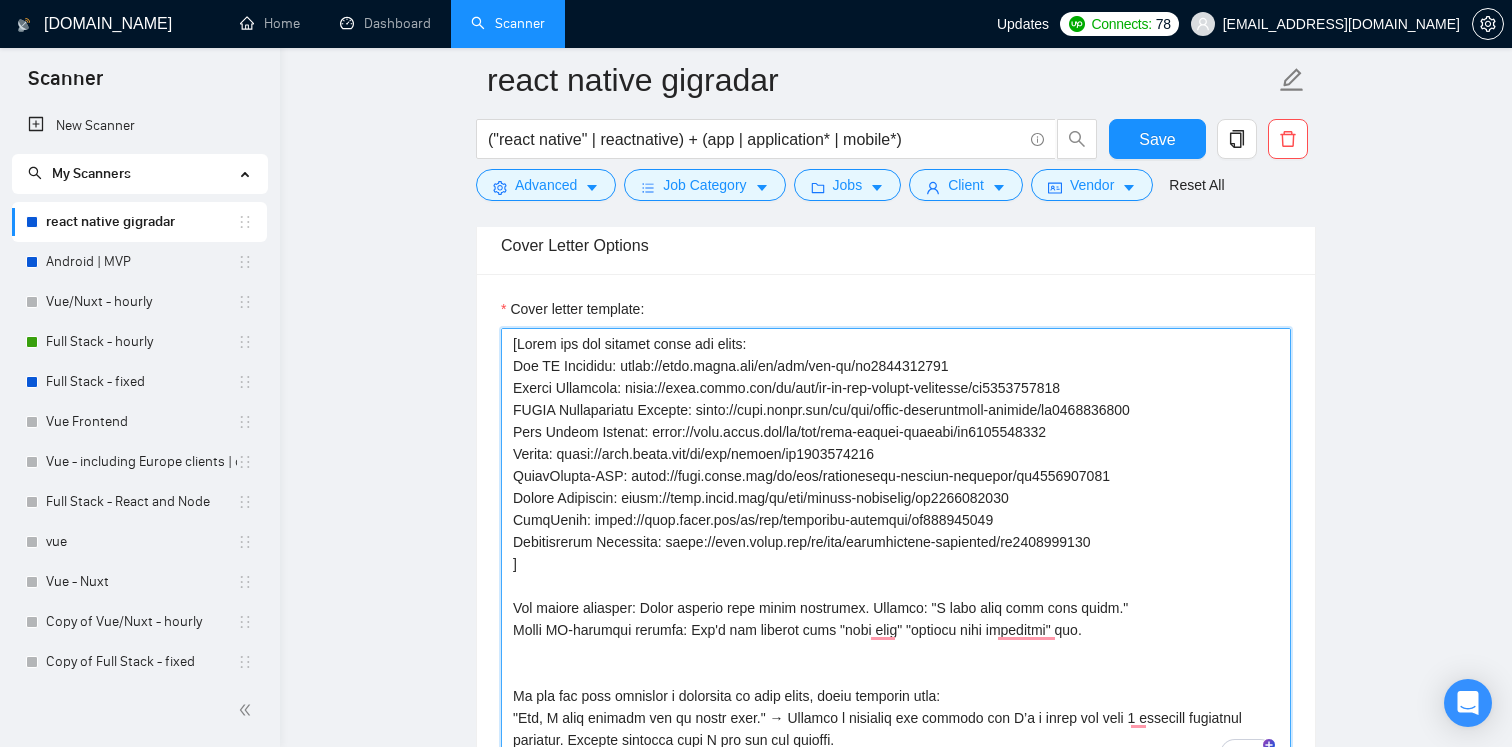 click on "Cover letter template:" at bounding box center [896, 553] 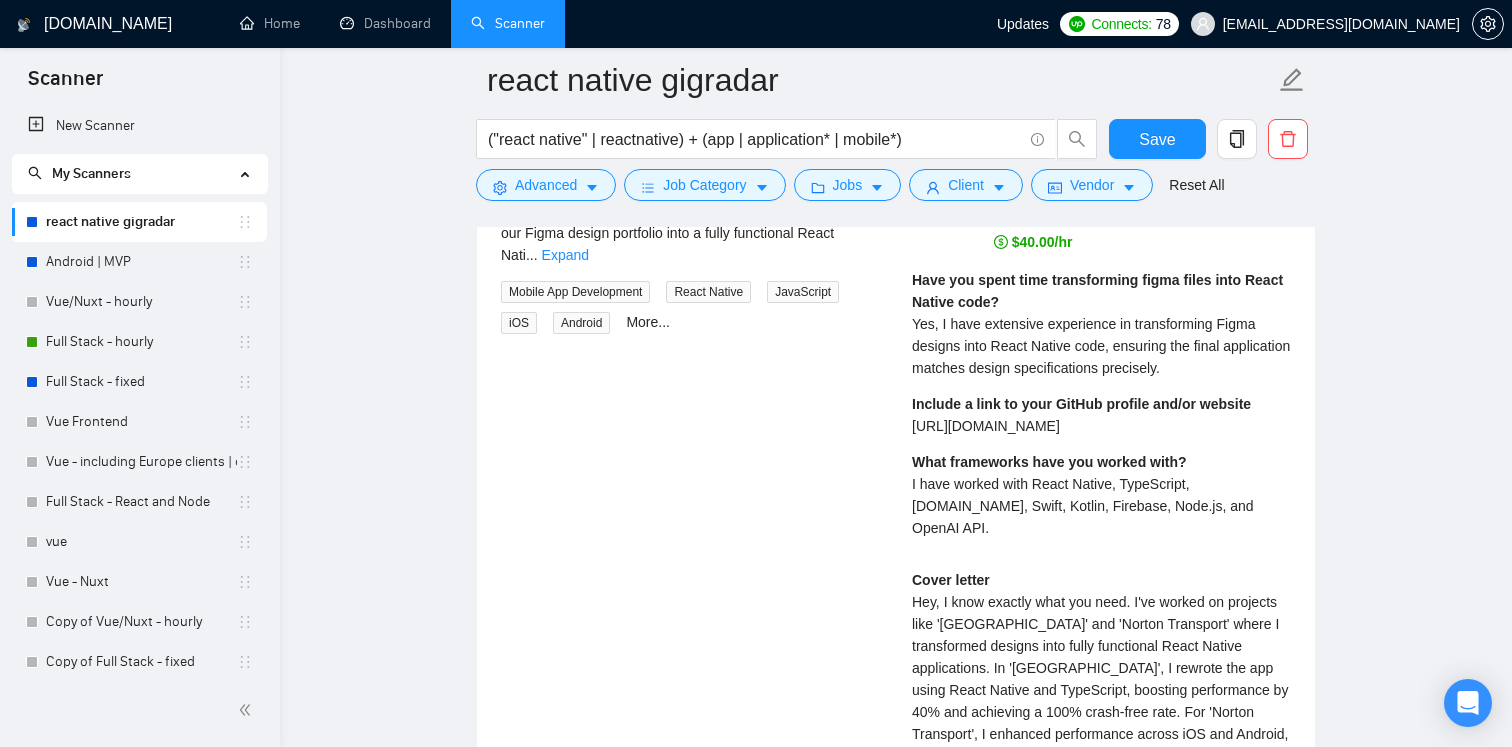 scroll, scrollTop: 3773, scrollLeft: 0, axis: vertical 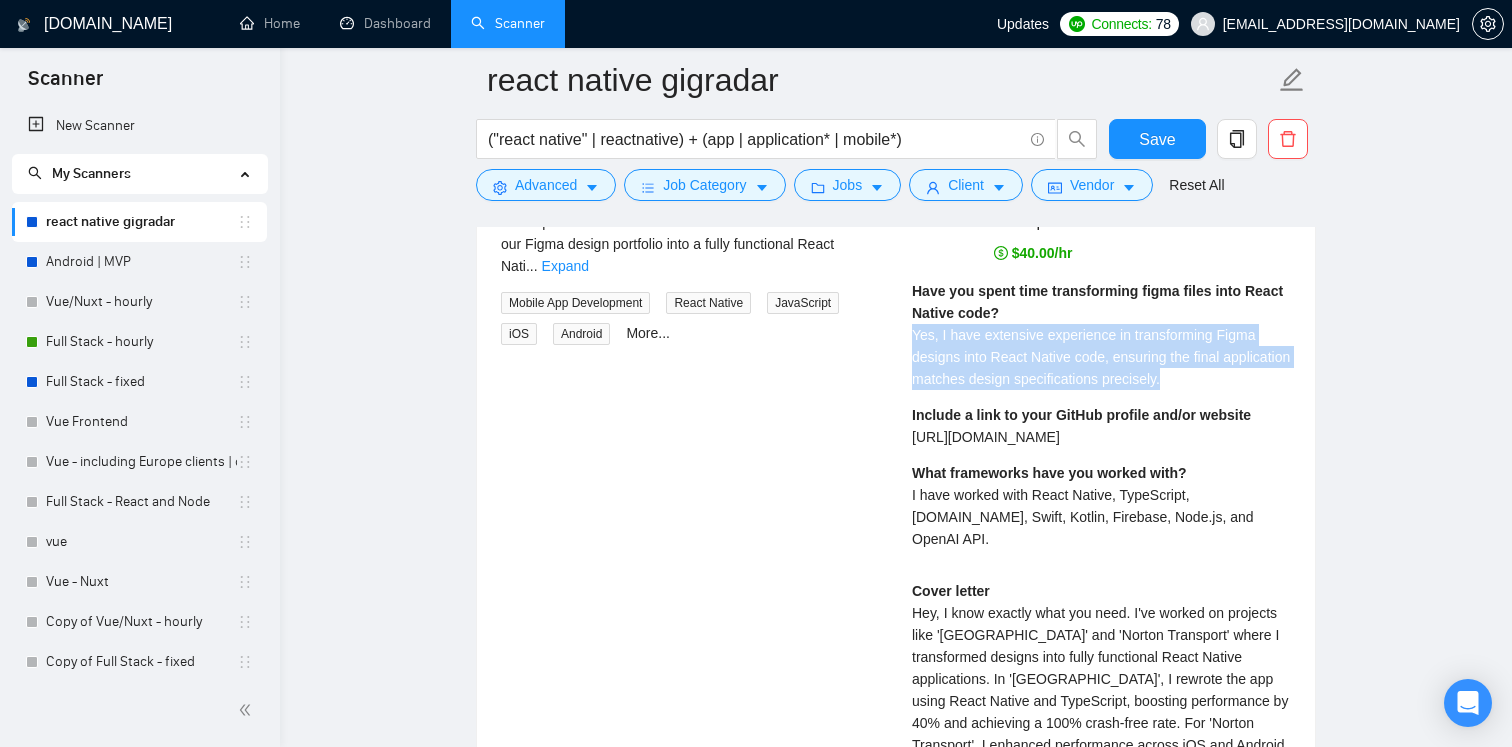 drag, startPoint x: 914, startPoint y: 333, endPoint x: 1279, endPoint y: 380, distance: 368.01358 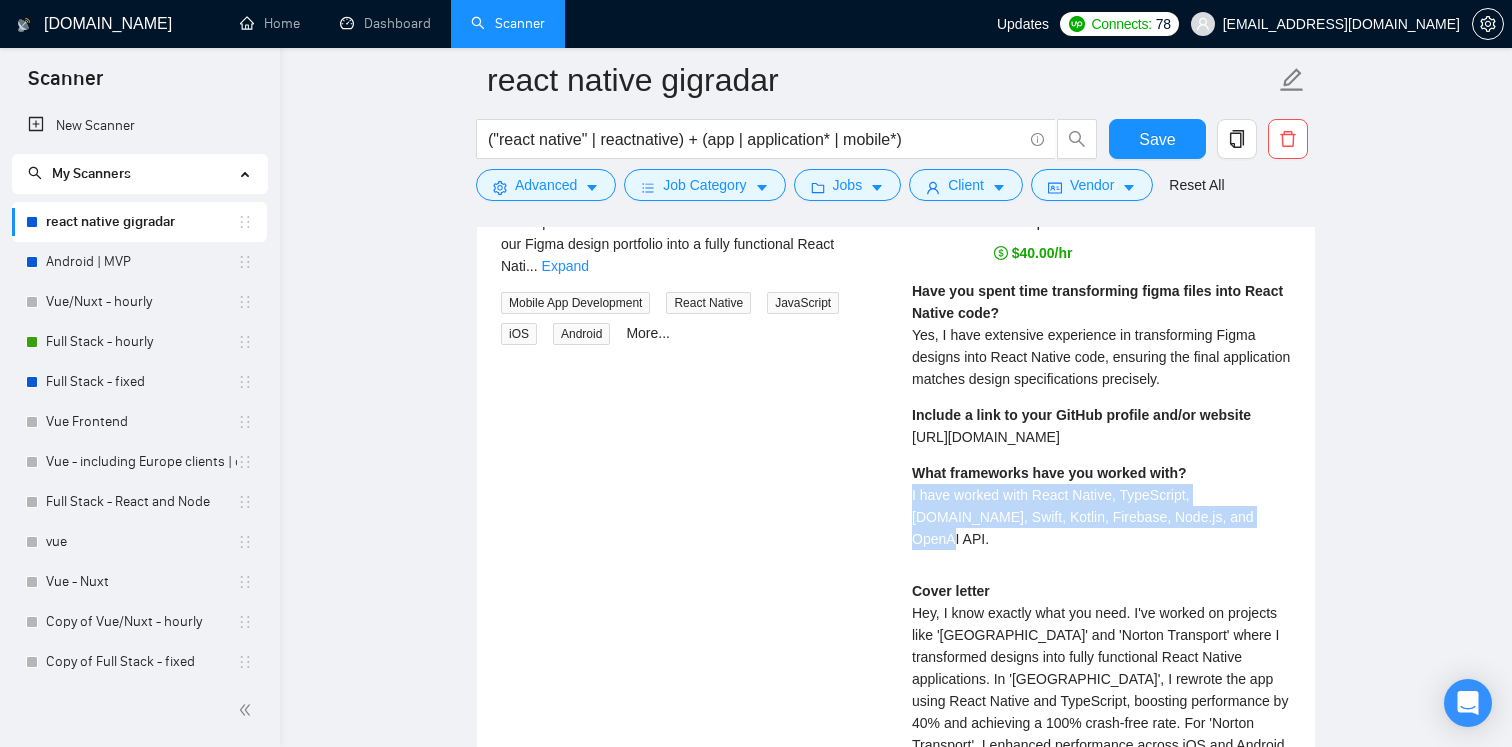 drag, startPoint x: 912, startPoint y: 492, endPoint x: 1242, endPoint y: 507, distance: 330.34073 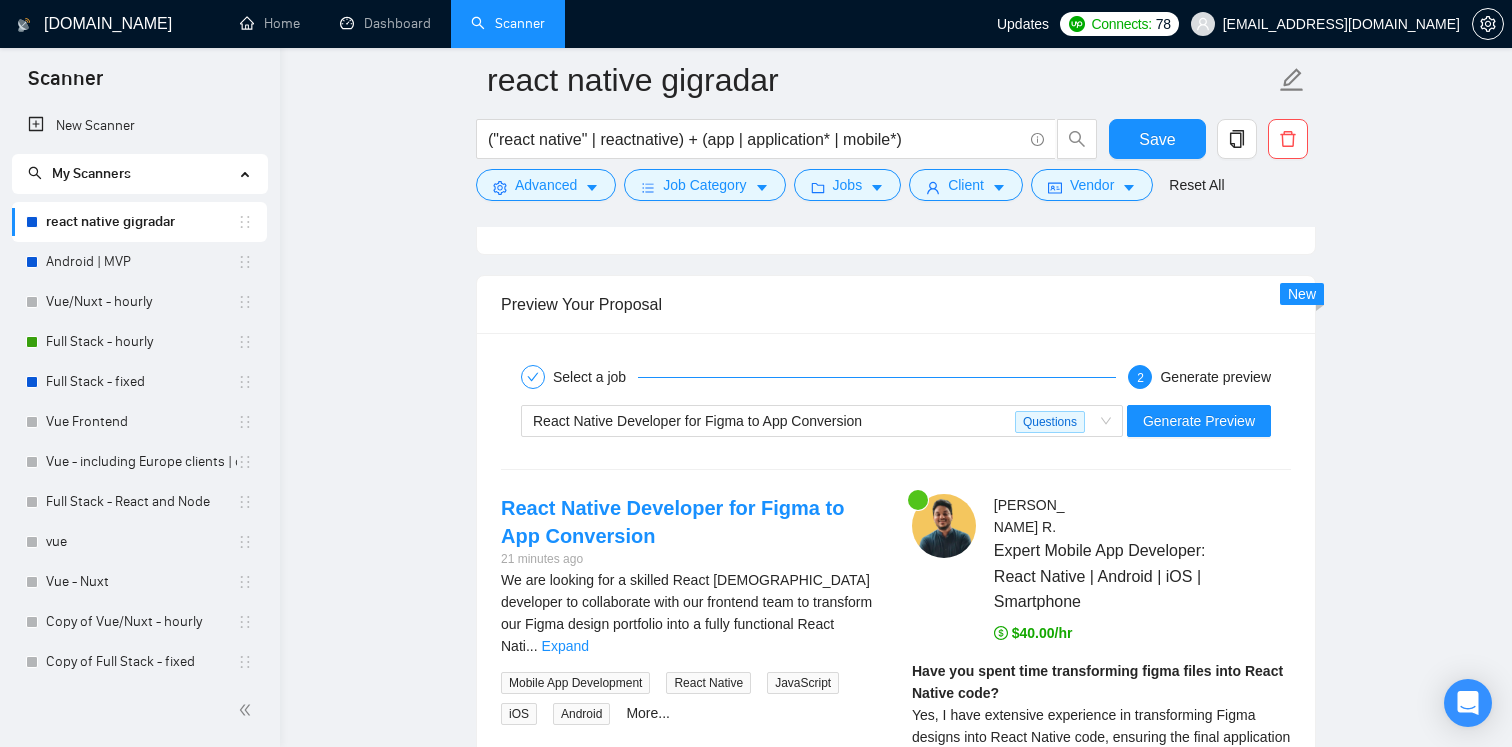 scroll, scrollTop: 3391, scrollLeft: 0, axis: vertical 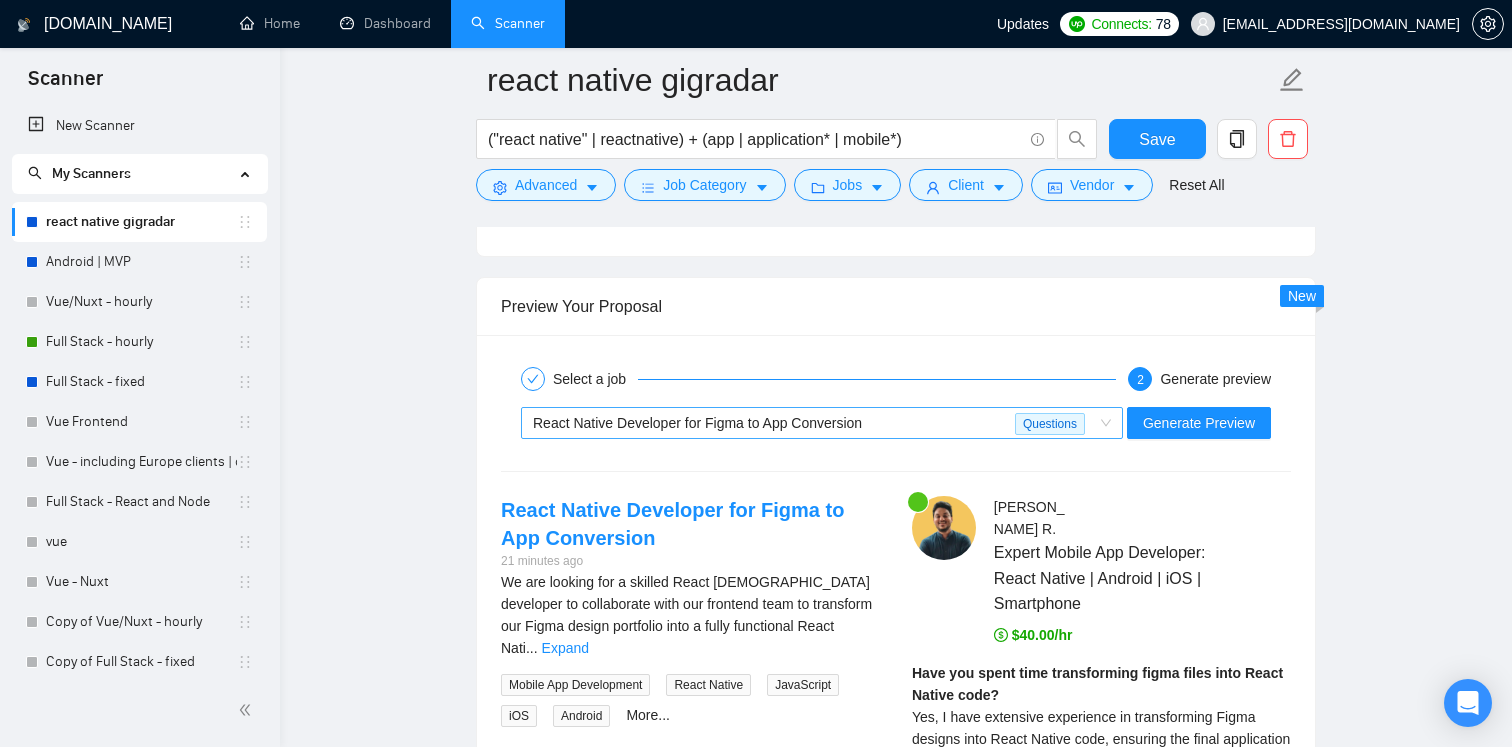 click on "React Native Developer for Figma to App Conversion" at bounding box center (697, 423) 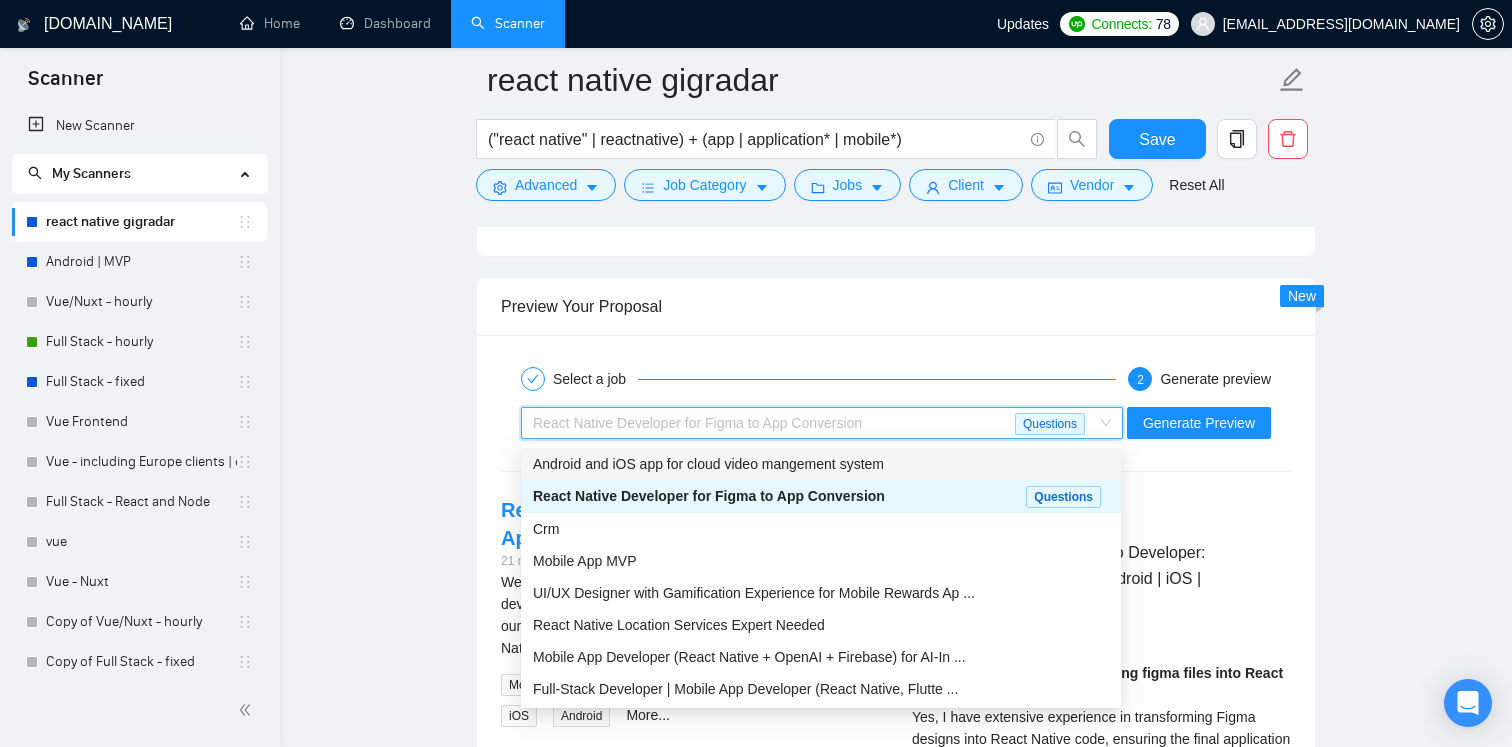 click on "Android and iOS app for cloud video mangement system" at bounding box center (708, 464) 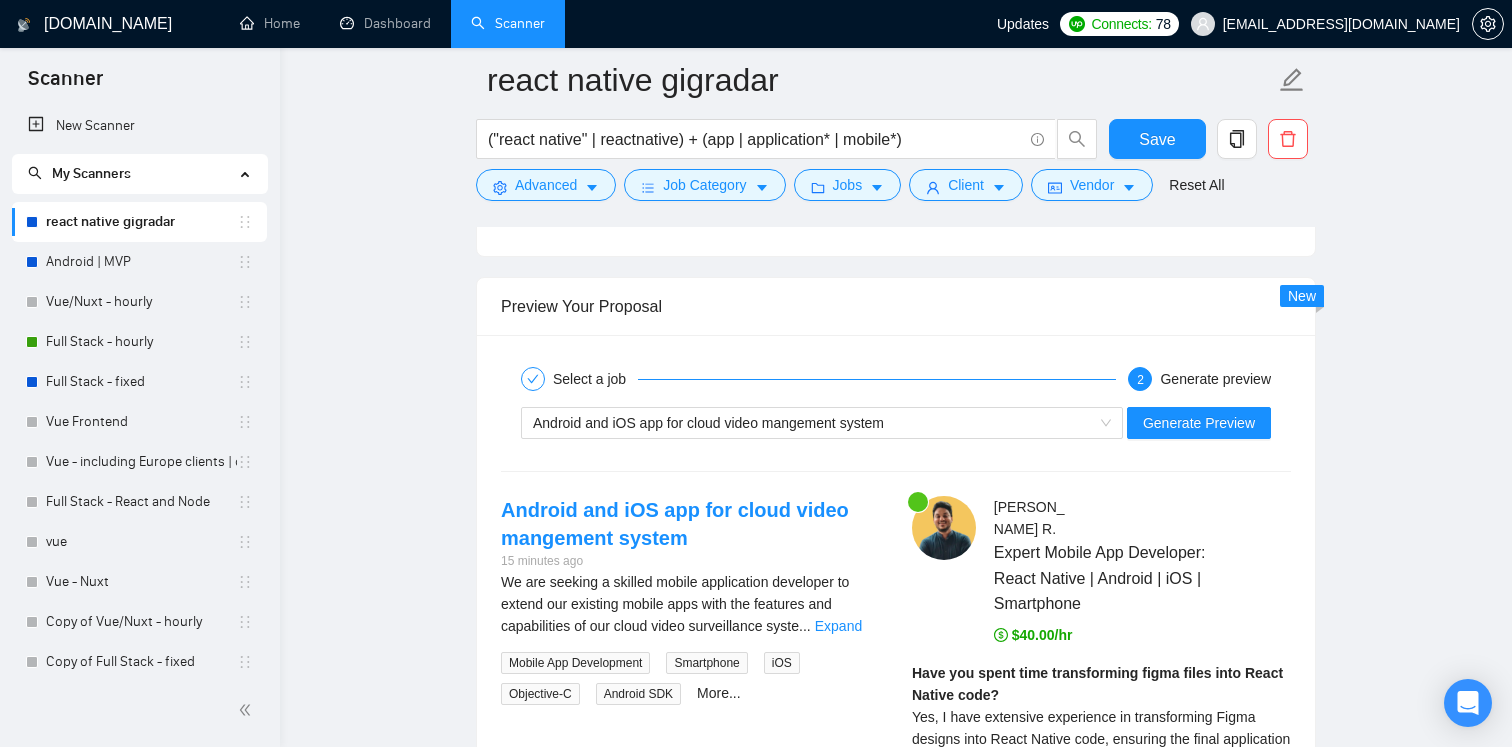 click on "Android and iOS app for cloud video mangement system" at bounding box center [690, 524] 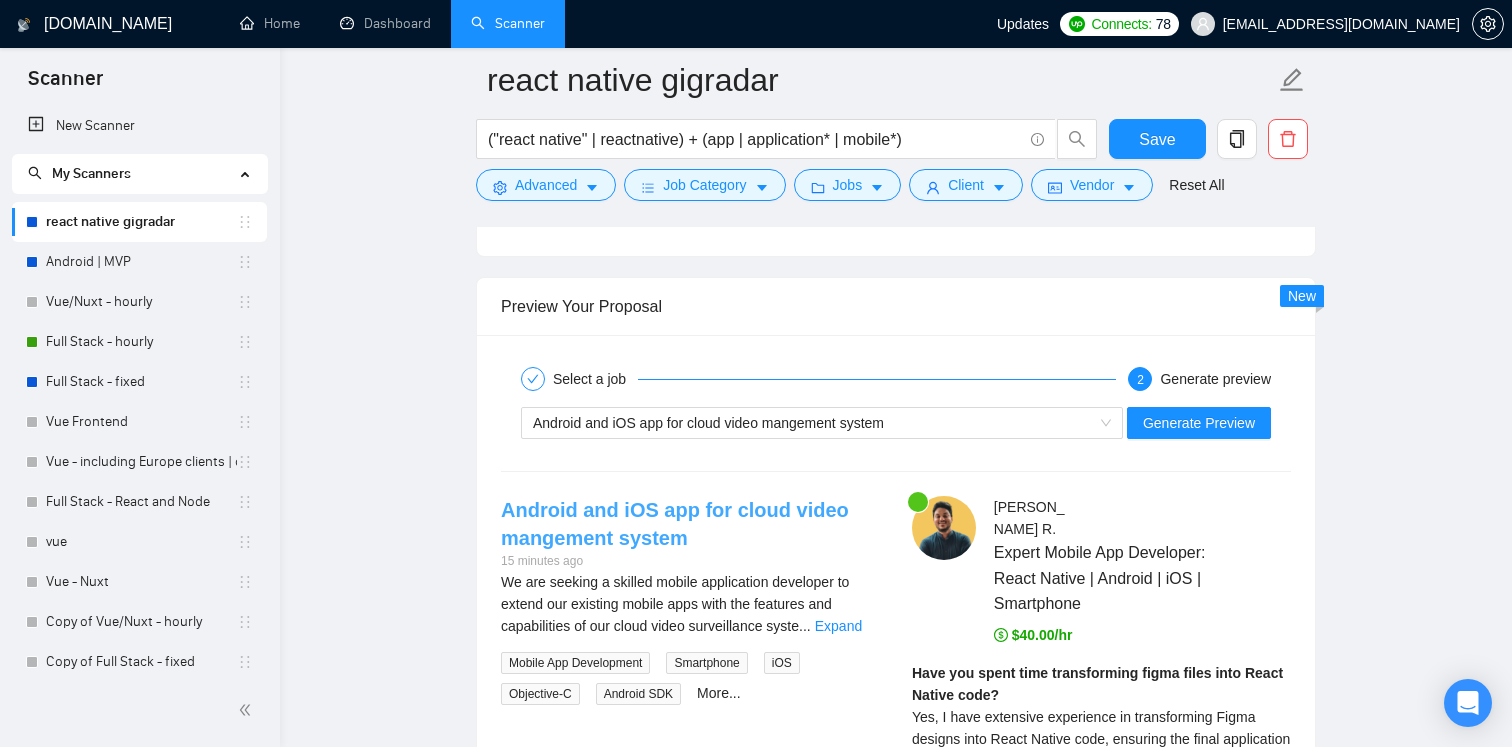 click on "Android and iOS app for cloud video mangement system" at bounding box center [675, 524] 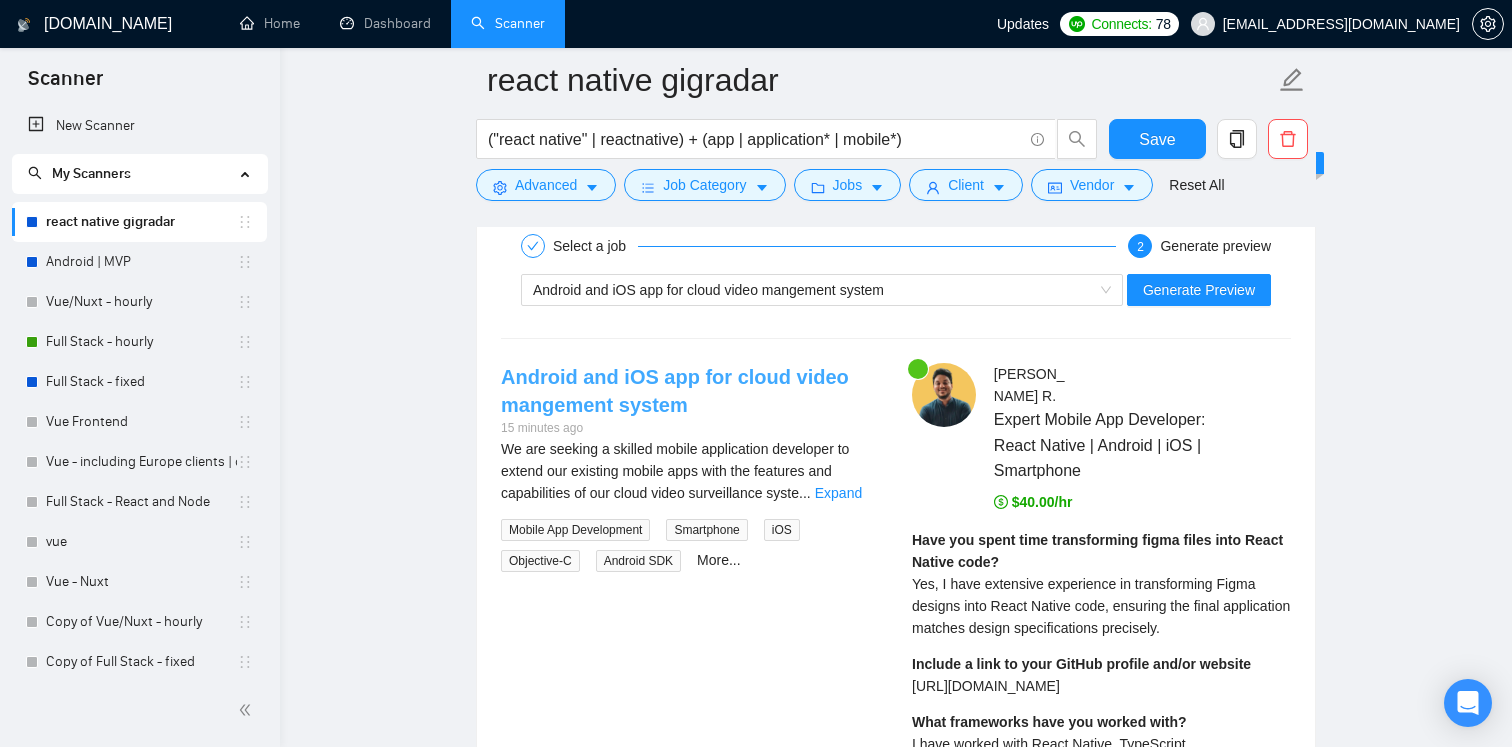 scroll, scrollTop: 3525, scrollLeft: 0, axis: vertical 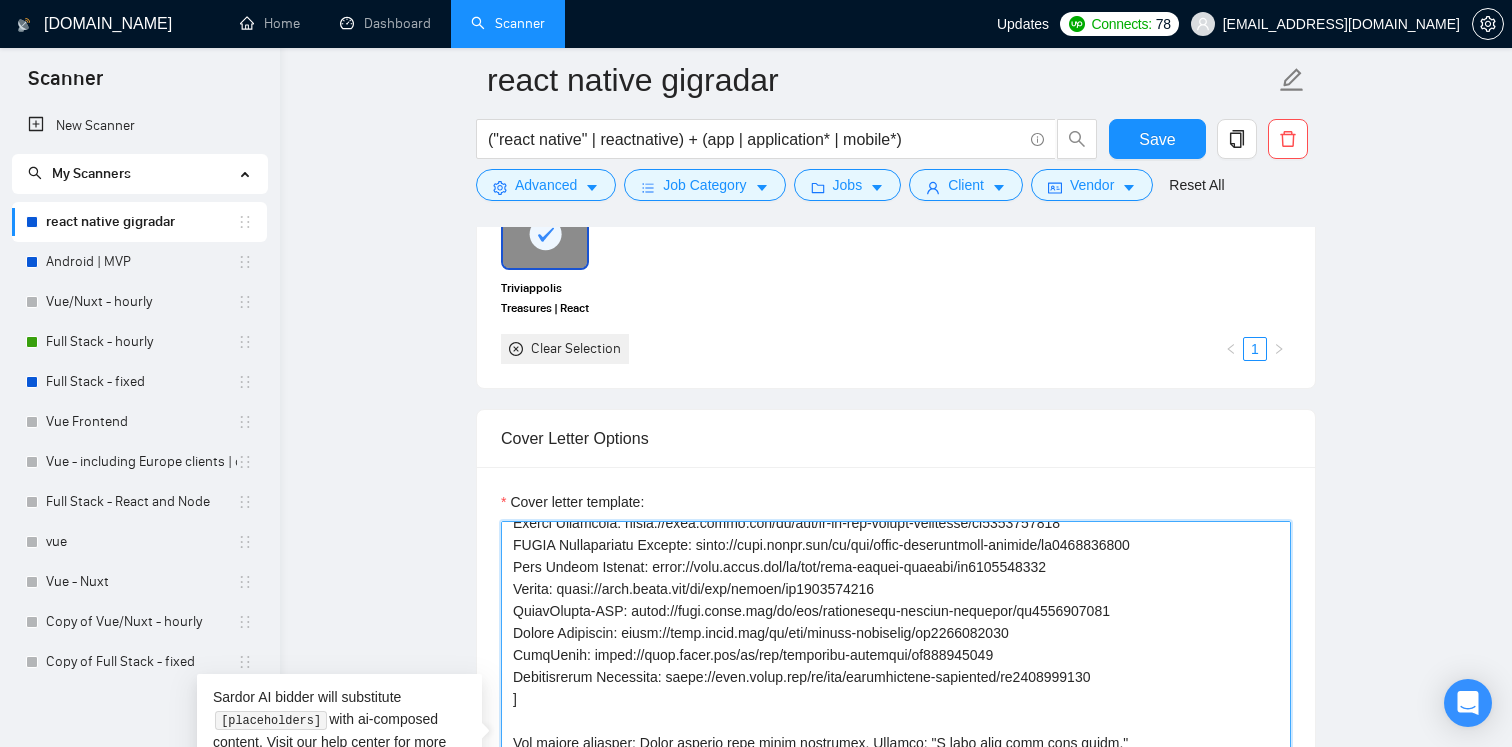 drag, startPoint x: 912, startPoint y: 590, endPoint x: 565, endPoint y: 590, distance: 347 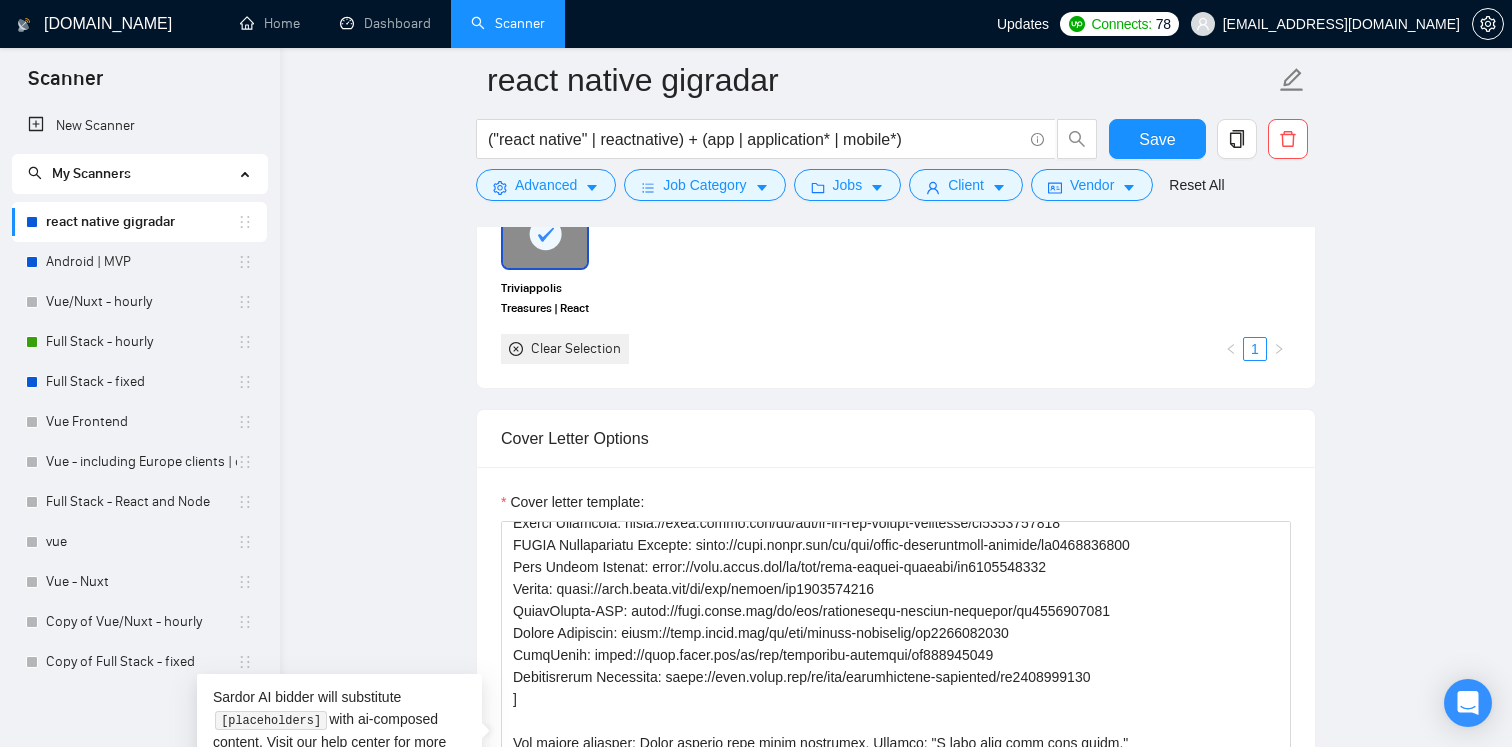 click on "Cover letter template:" at bounding box center [896, 506] 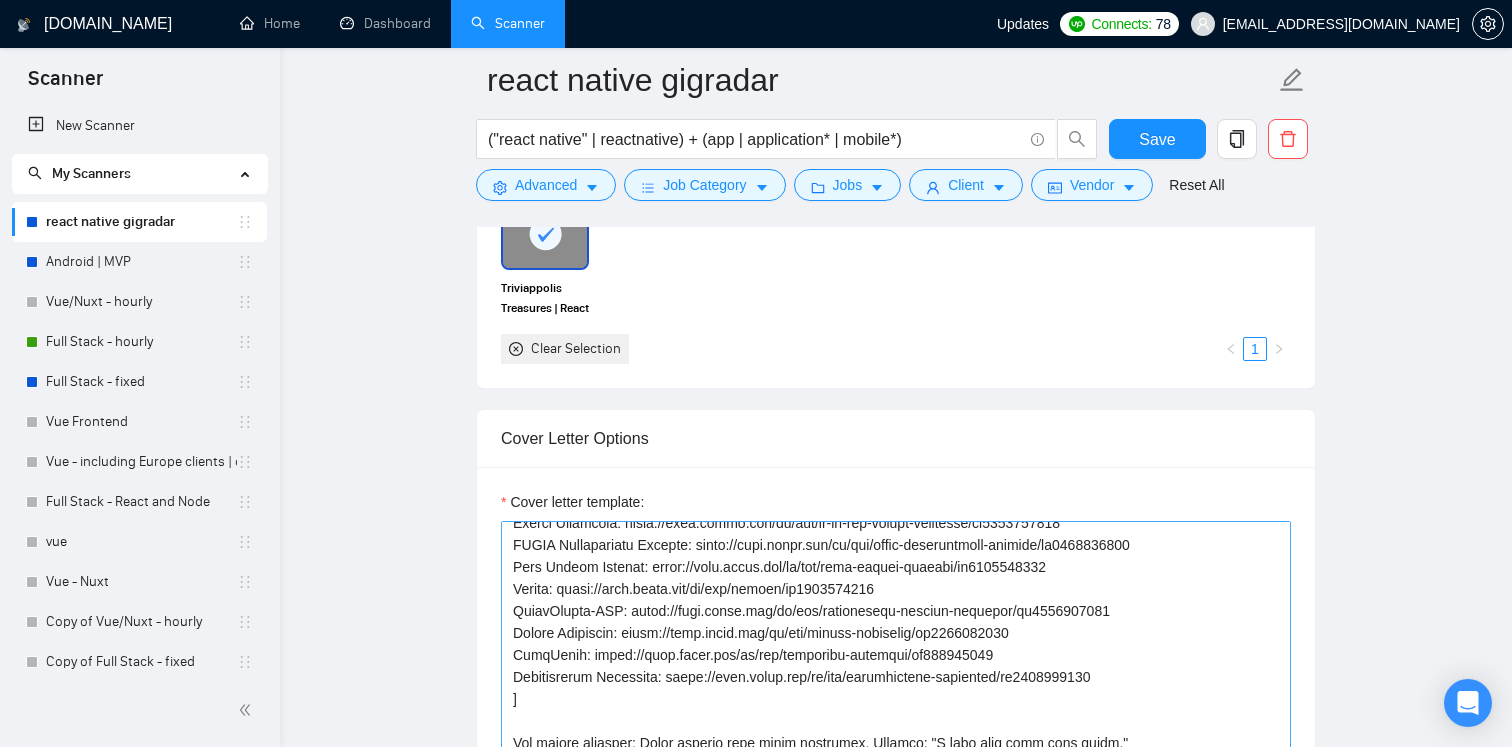 scroll, scrollTop: 15, scrollLeft: 0, axis: vertical 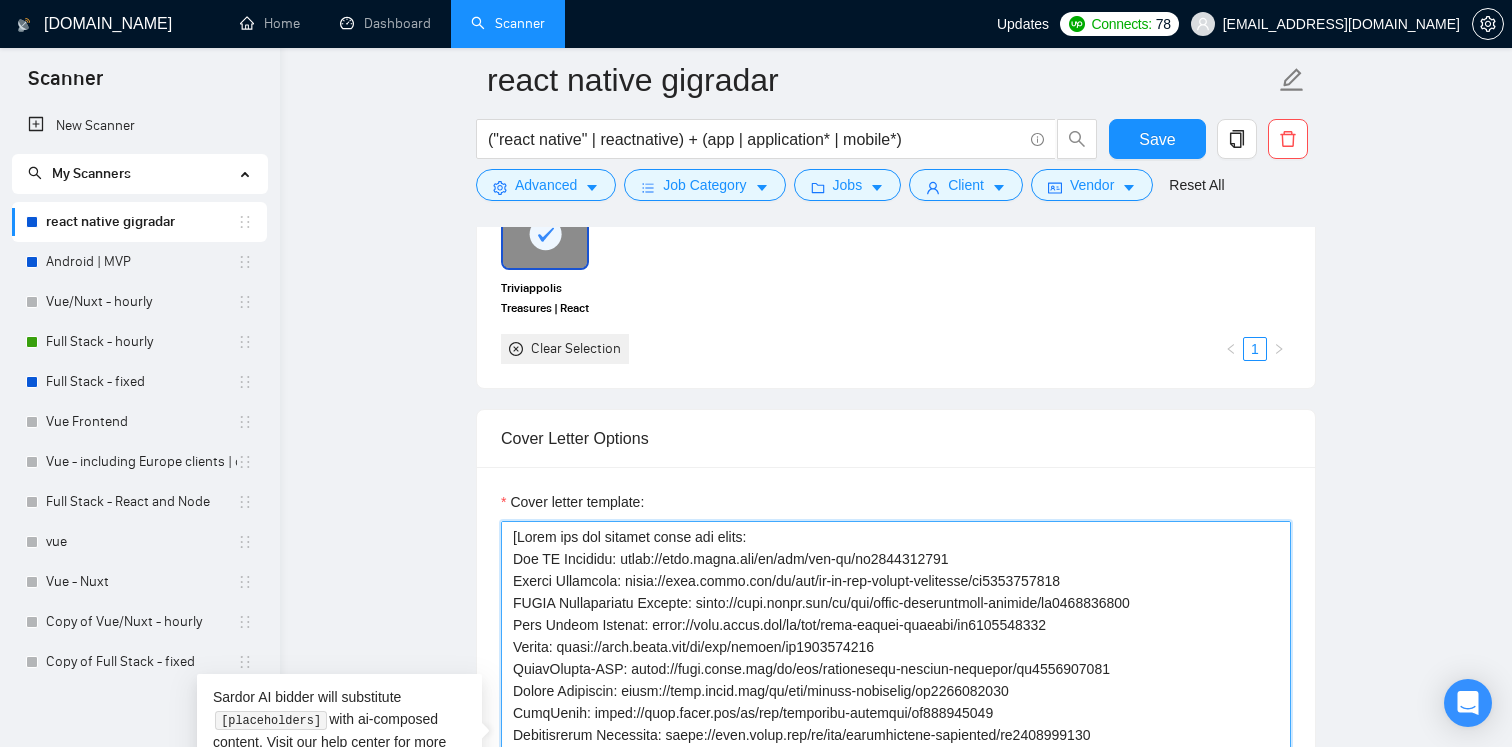 drag, startPoint x: 977, startPoint y: 558, endPoint x: 626, endPoint y: 560, distance: 351.0057 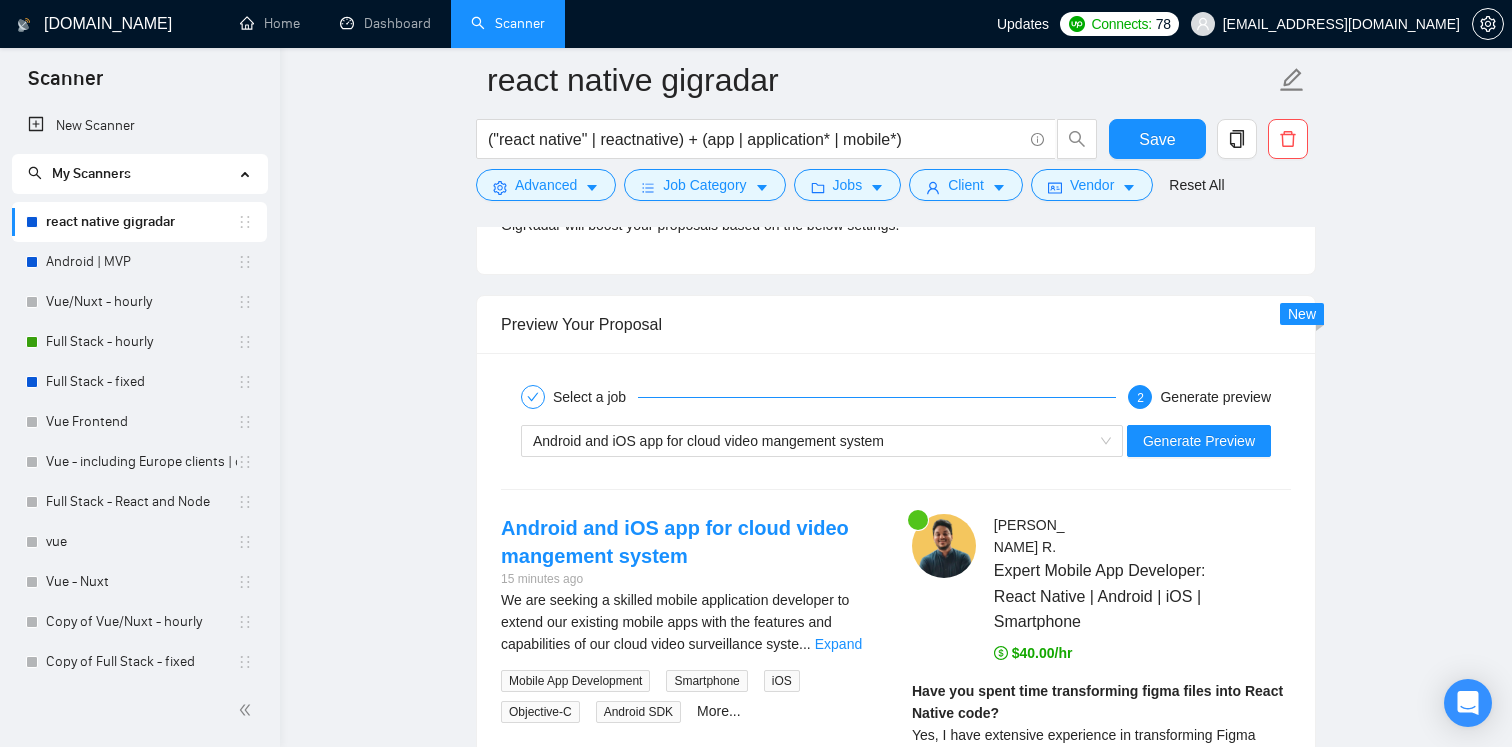 scroll, scrollTop: 3423, scrollLeft: 0, axis: vertical 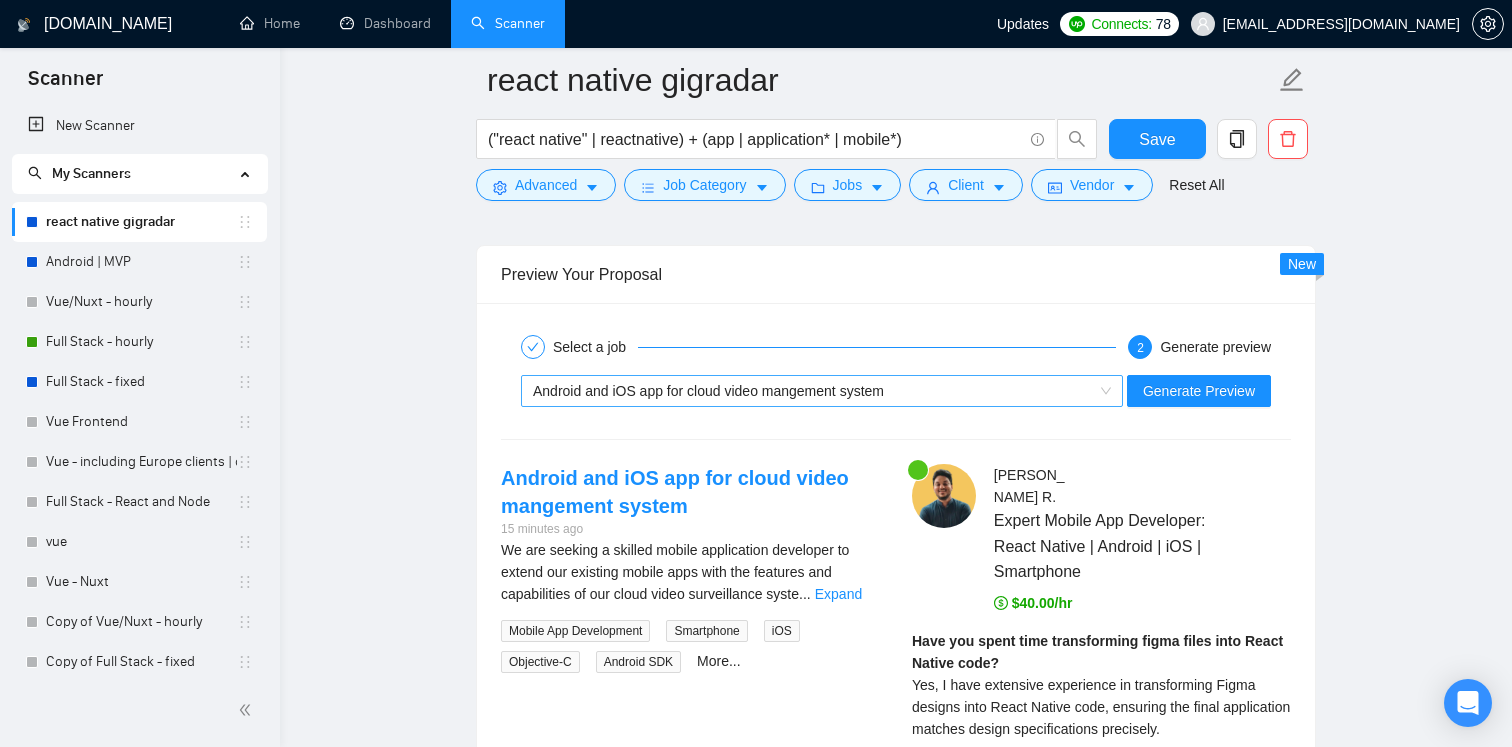 click on "Android and iOS app for cloud video mangement system" at bounding box center (708, 391) 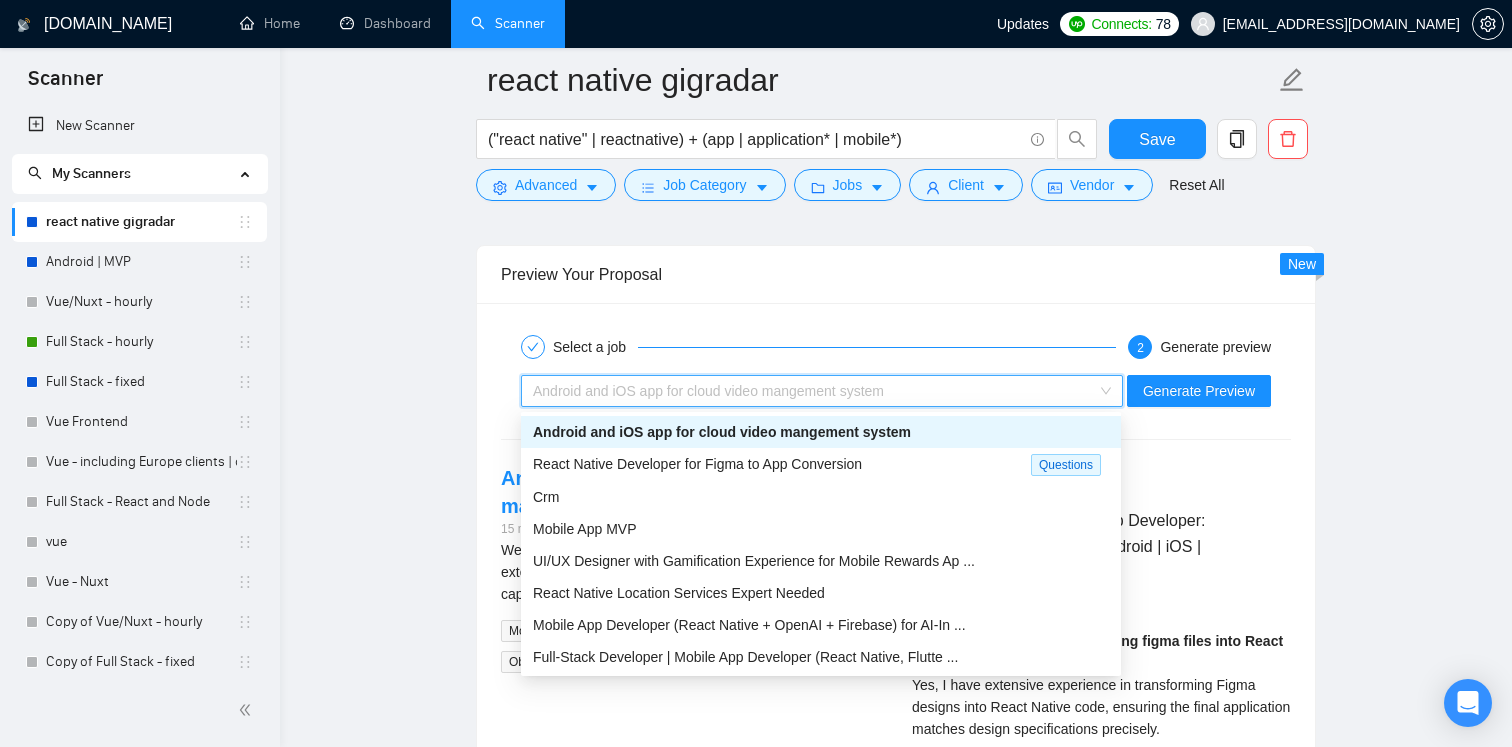 click on "react native gigradar ("react native" | reactnative) + (app | application* | mobile*) Save Advanced   Job Category   Jobs   Client   Vendor   Reset All Preview Results Insights NEW Alerts Auto Bidder Auto Bidding Enabled Auto Bidding Enabled: OFF Auto Bidder Schedule Auto Bidding Type: Automated (recommended) Semi-automated Auto Bidding Schedule: 24/7 Custom Custom Auto Bidder Schedule Repeat every week on Monday Tuesday Wednesday Thursday Friday Saturday Sunday Active Hours ( Europe/Kiev ): From: To: ( 24  hours) Europe/Kiev Auto Bidding Type Select your bidding algorithm: Choose the algorithm for you bidding. The price per proposal does not include your connects expenditure. Template Bidder Works great for narrow segments and short cover letters that don't change. 0.50  credits / proposal Sardor AI 🤖 Personalise your cover letter with ai [placeholders] 1.00  credits / proposal Experimental Laziza AI  👑   NEW   Learn more 2.00  credits / proposal 46.3 credits savings Team & Freelancer Select team: 9 1" at bounding box center (896, -145) 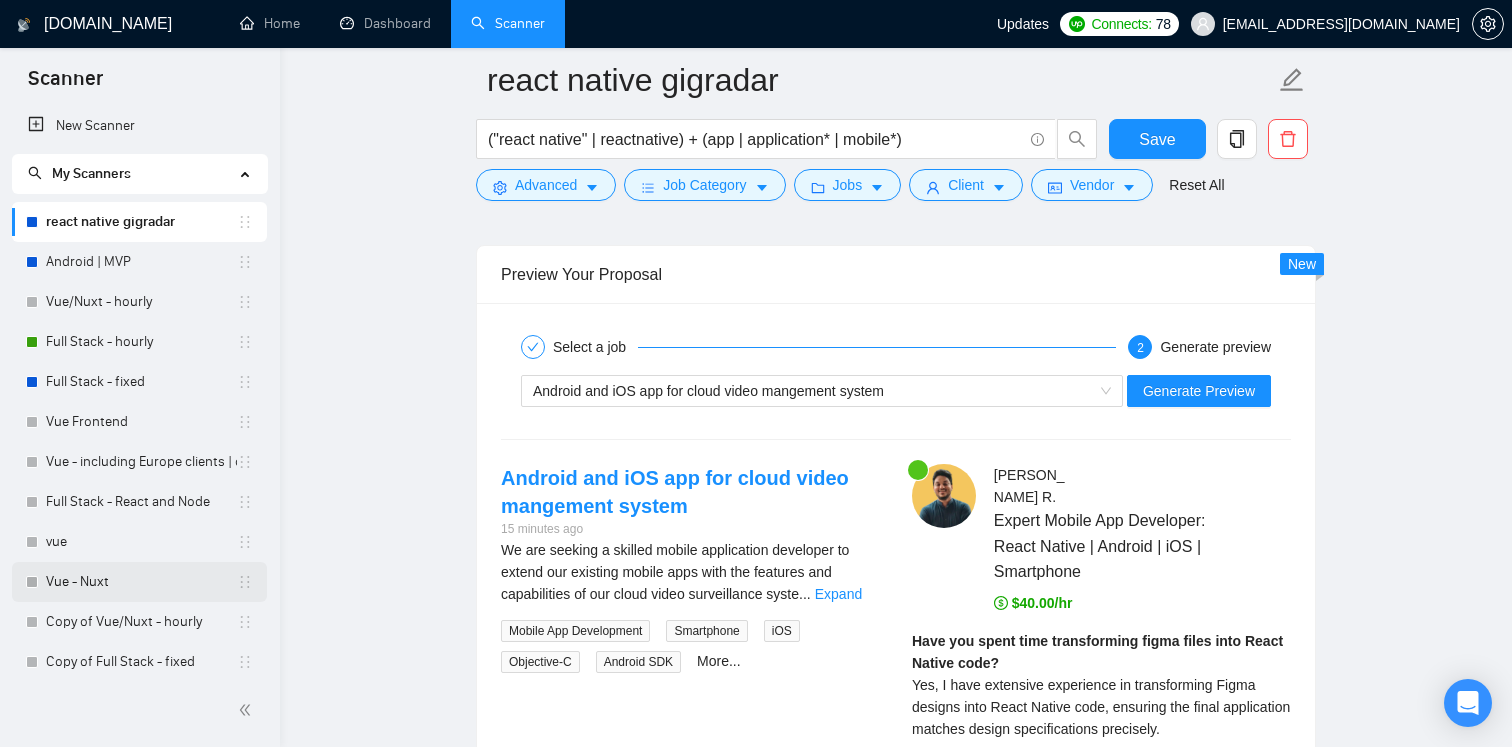 scroll, scrollTop: 168, scrollLeft: 0, axis: vertical 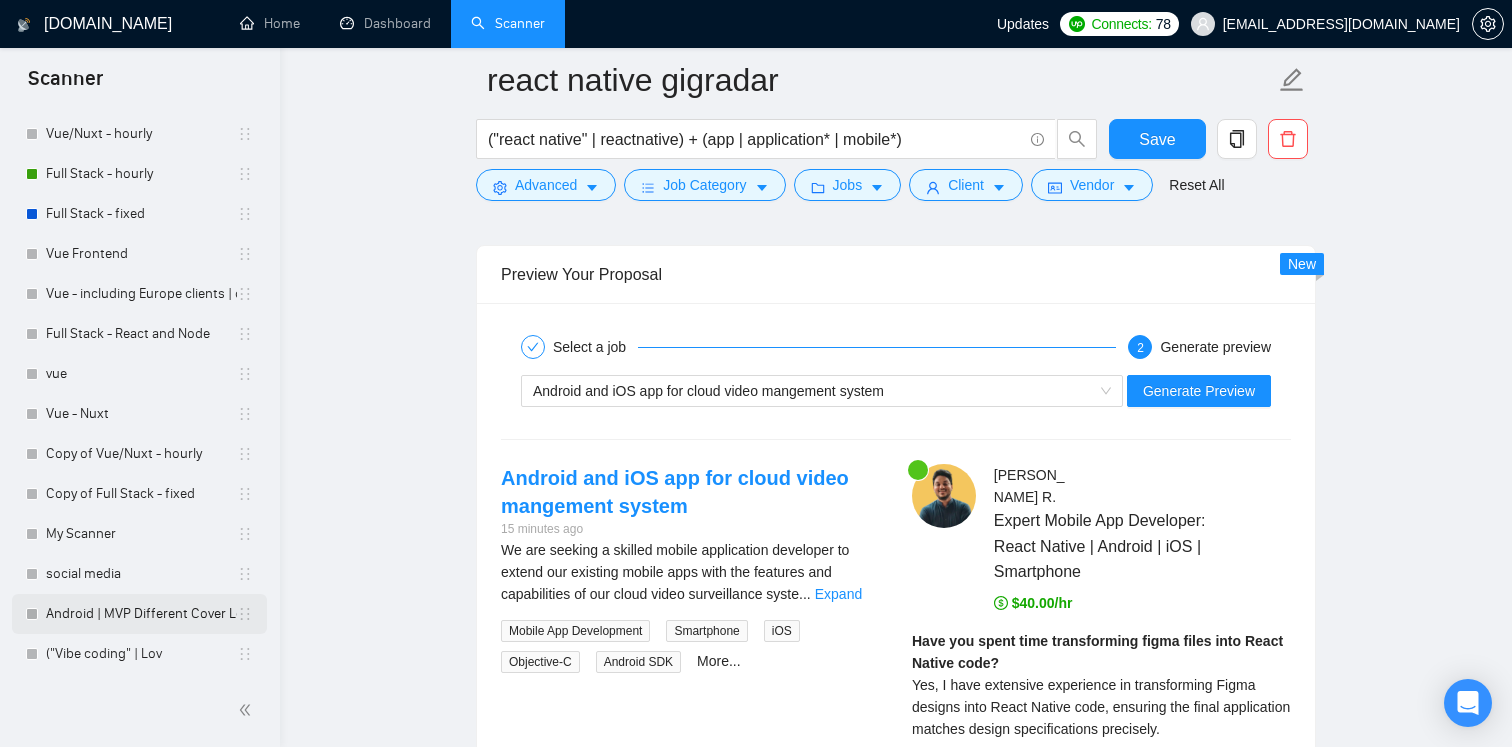 click on "Android | MVP Different Cover Letter" at bounding box center (141, 614) 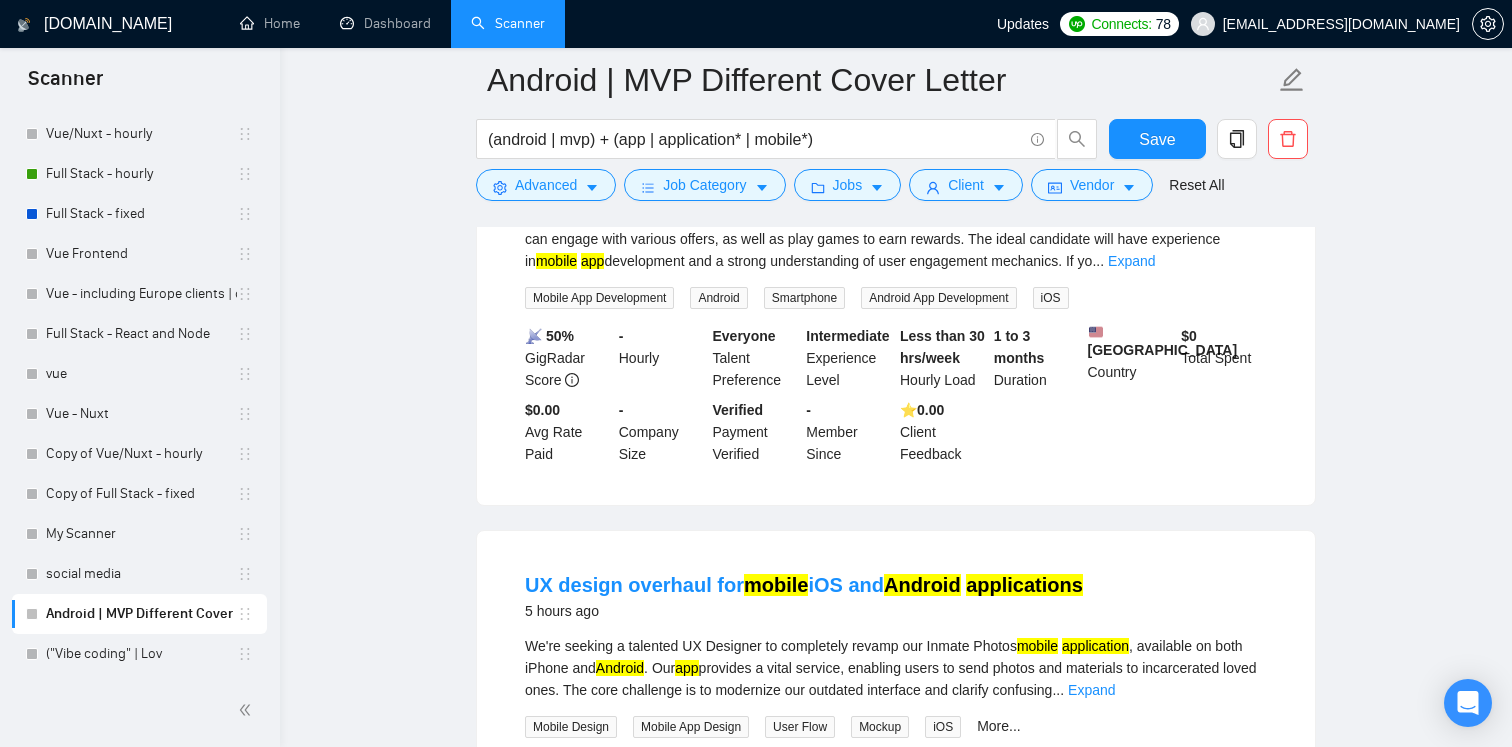 scroll, scrollTop: 0, scrollLeft: 0, axis: both 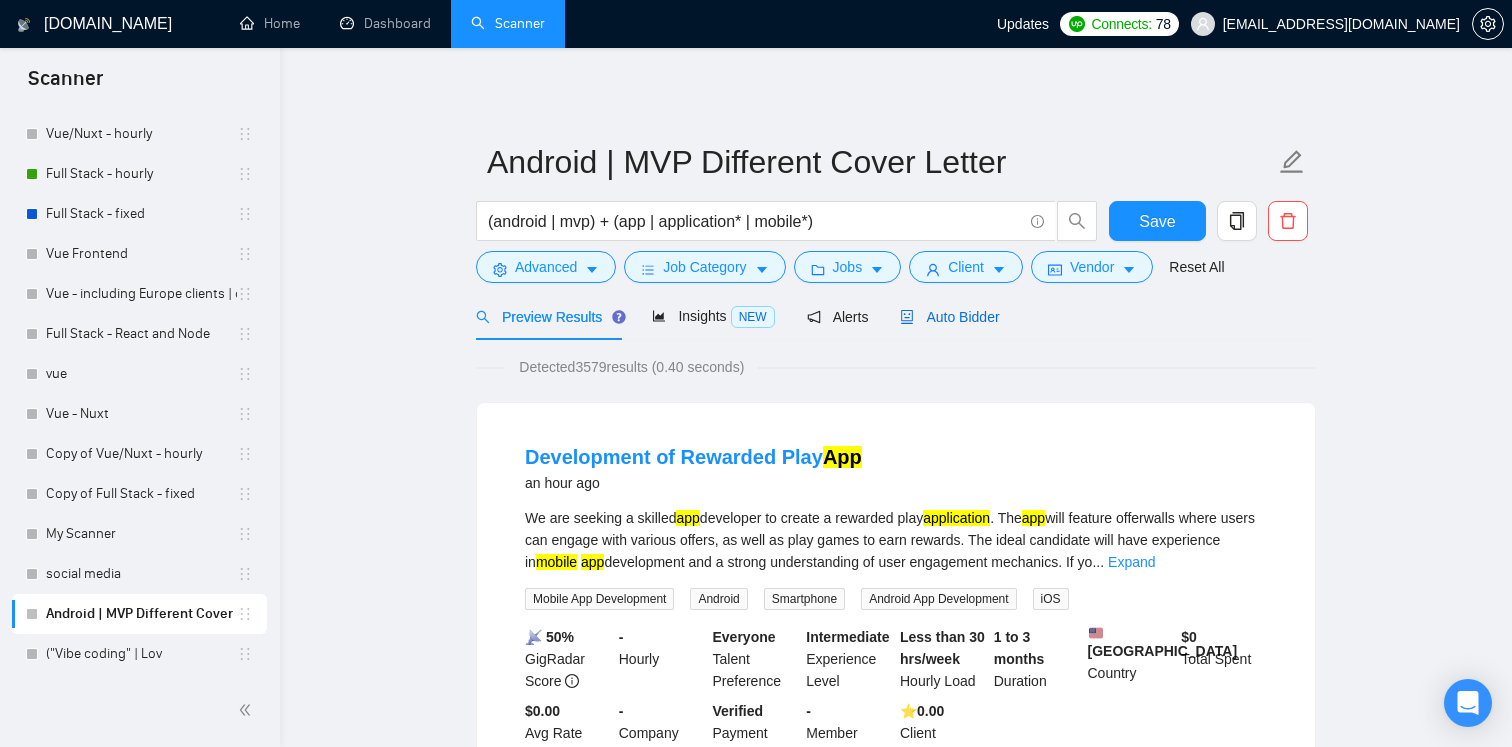 click on "Auto Bidder" at bounding box center (949, 317) 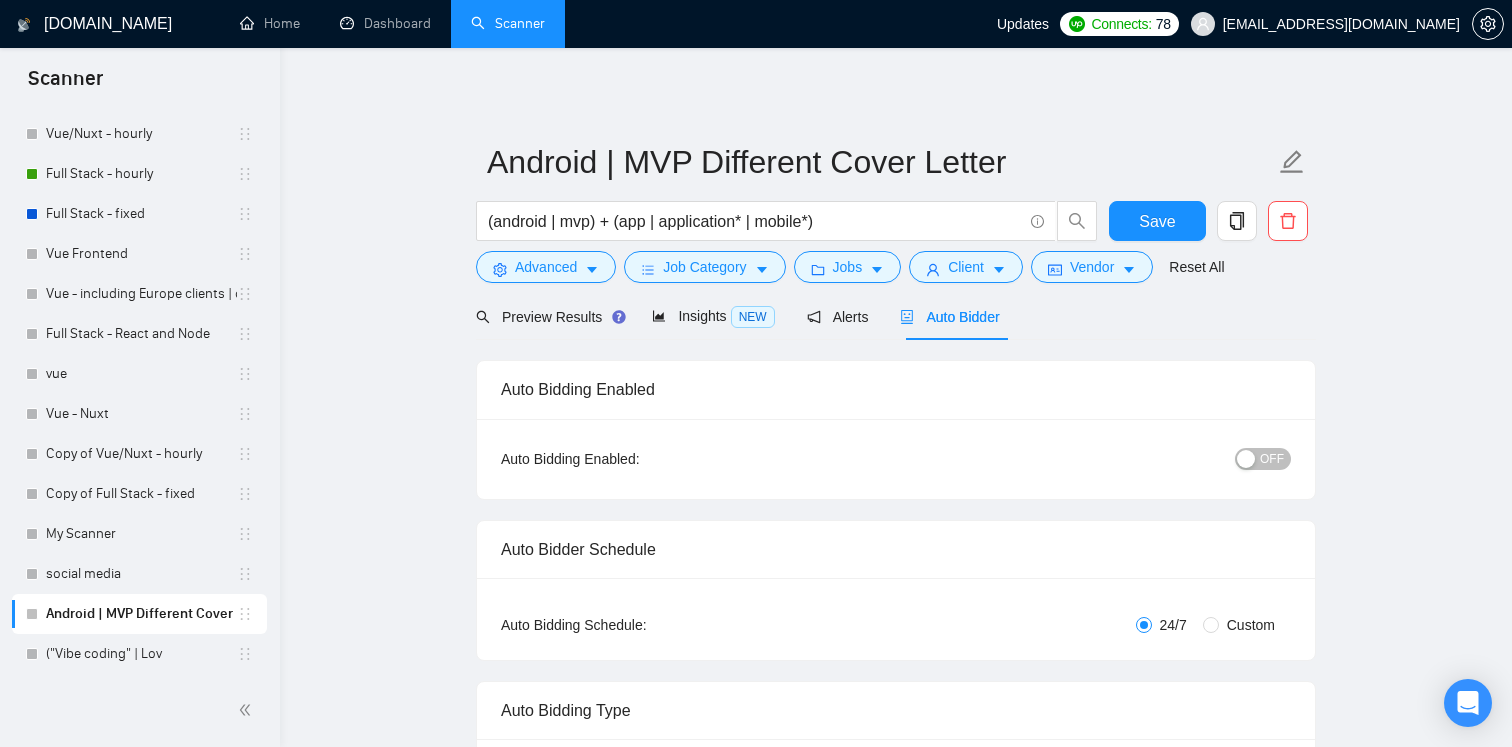 type 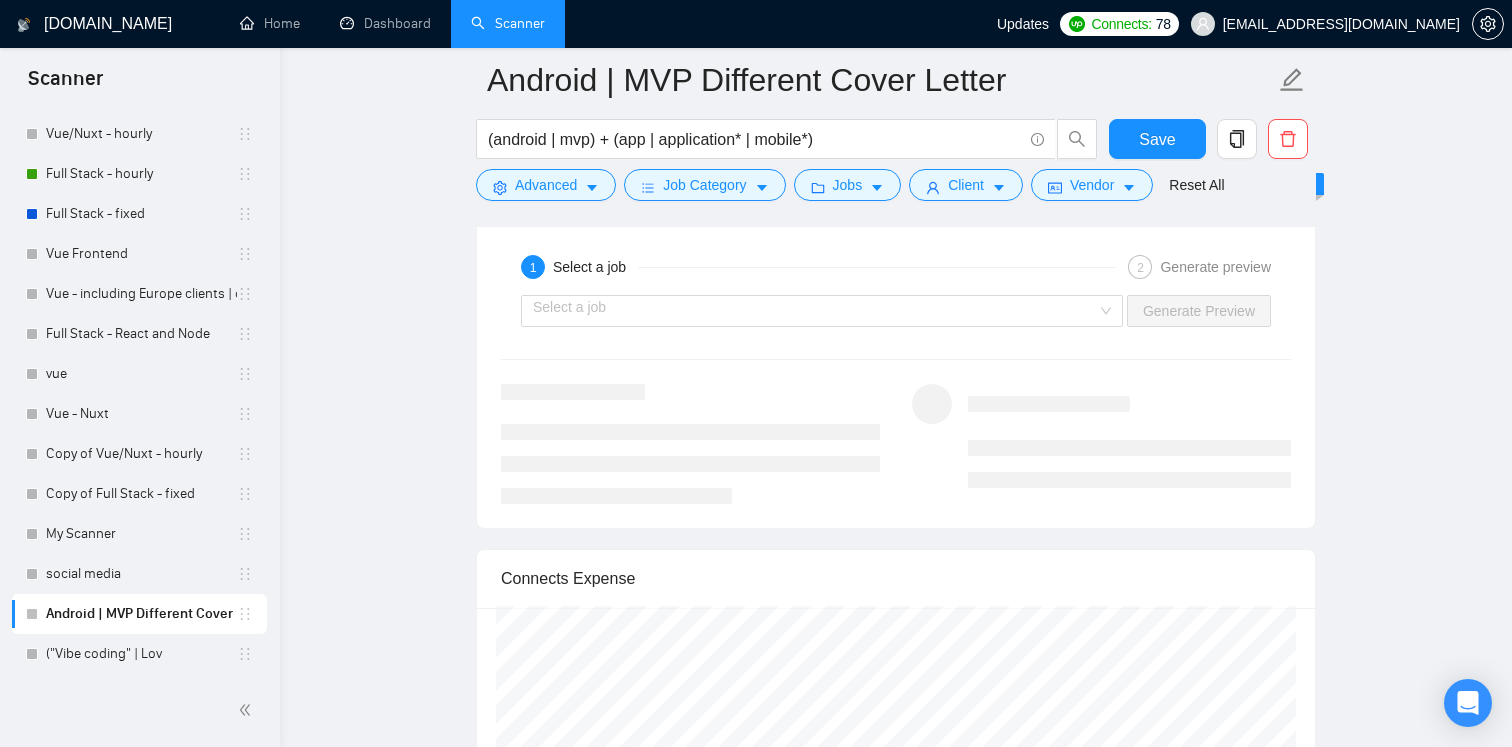 scroll, scrollTop: 3493, scrollLeft: 0, axis: vertical 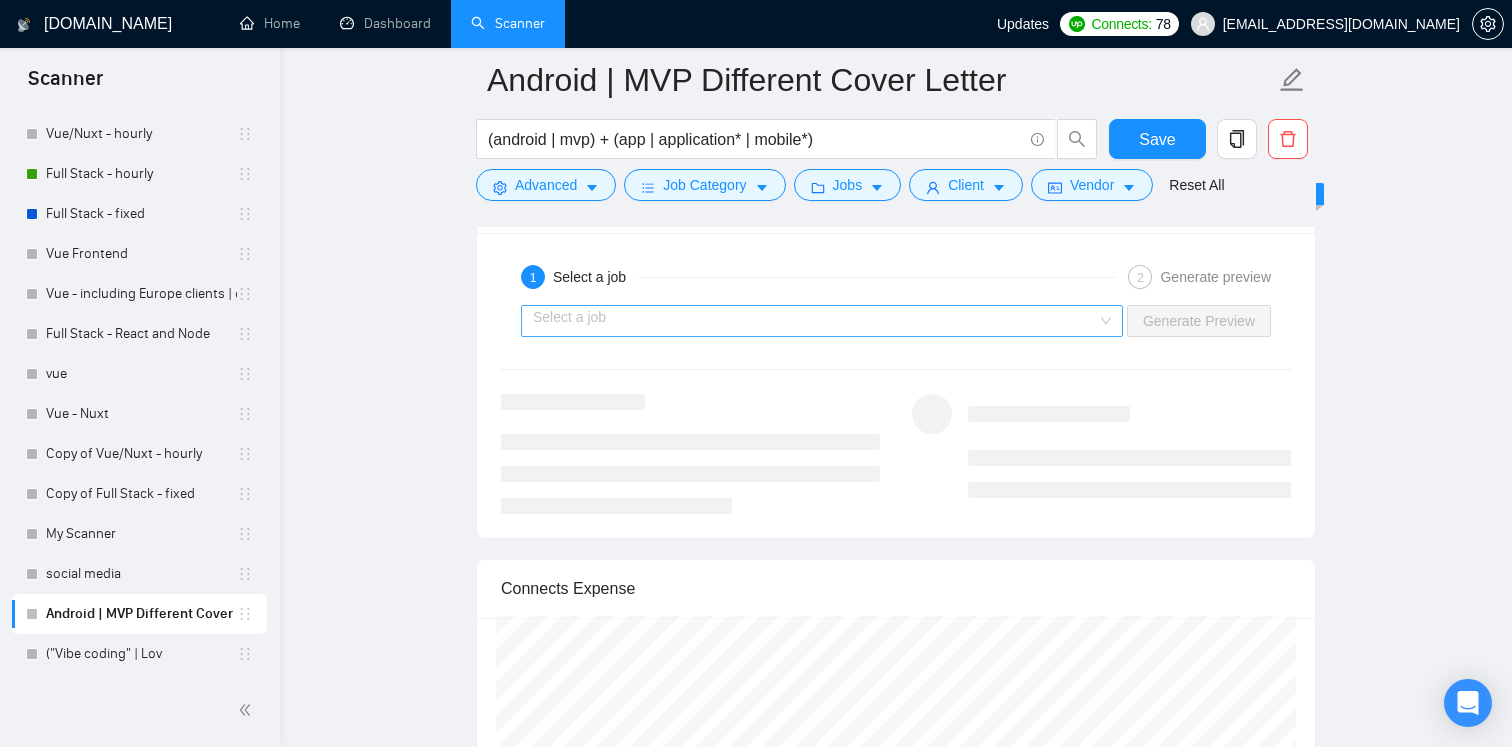 click at bounding box center [815, 321] 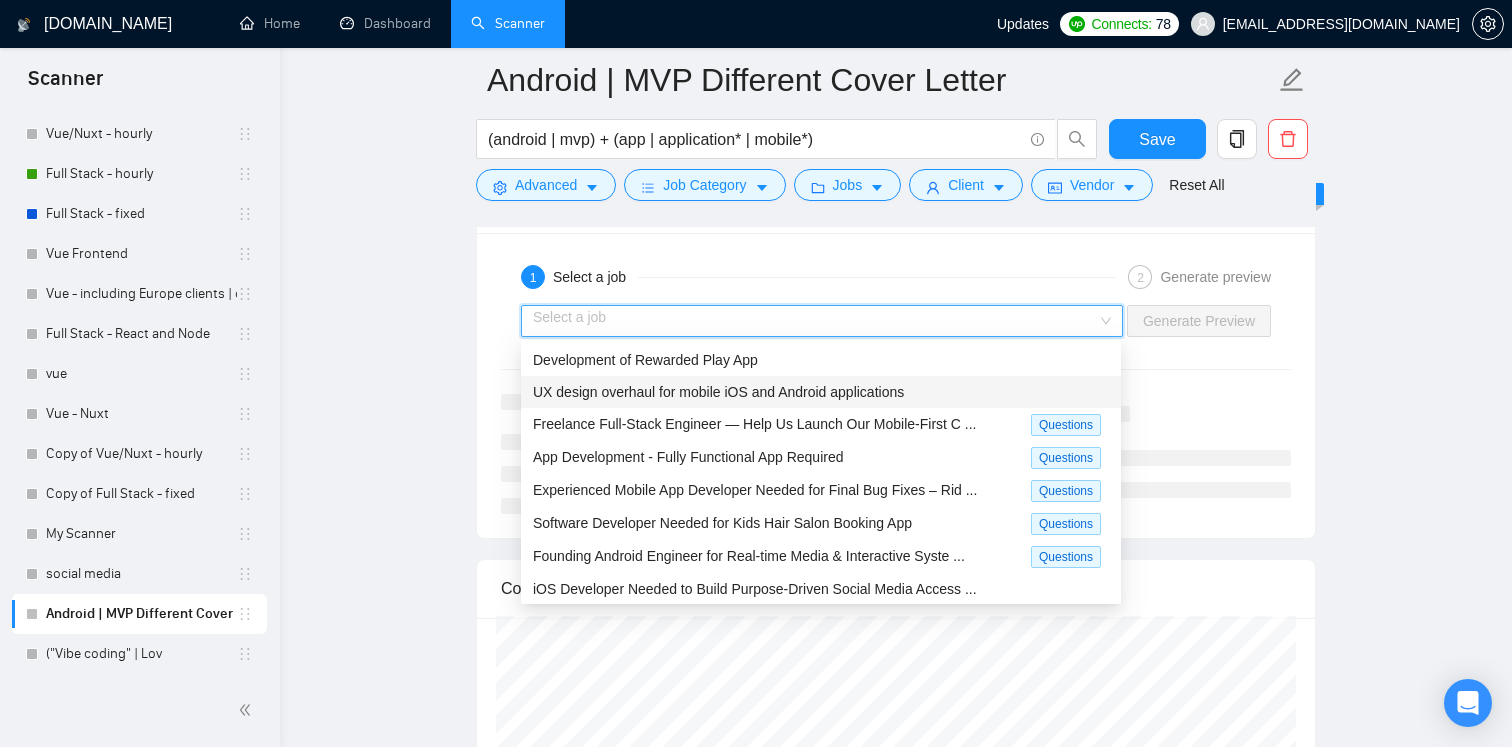 click on "UX design overhaul for mobile iOS and Android applications" at bounding box center (718, 392) 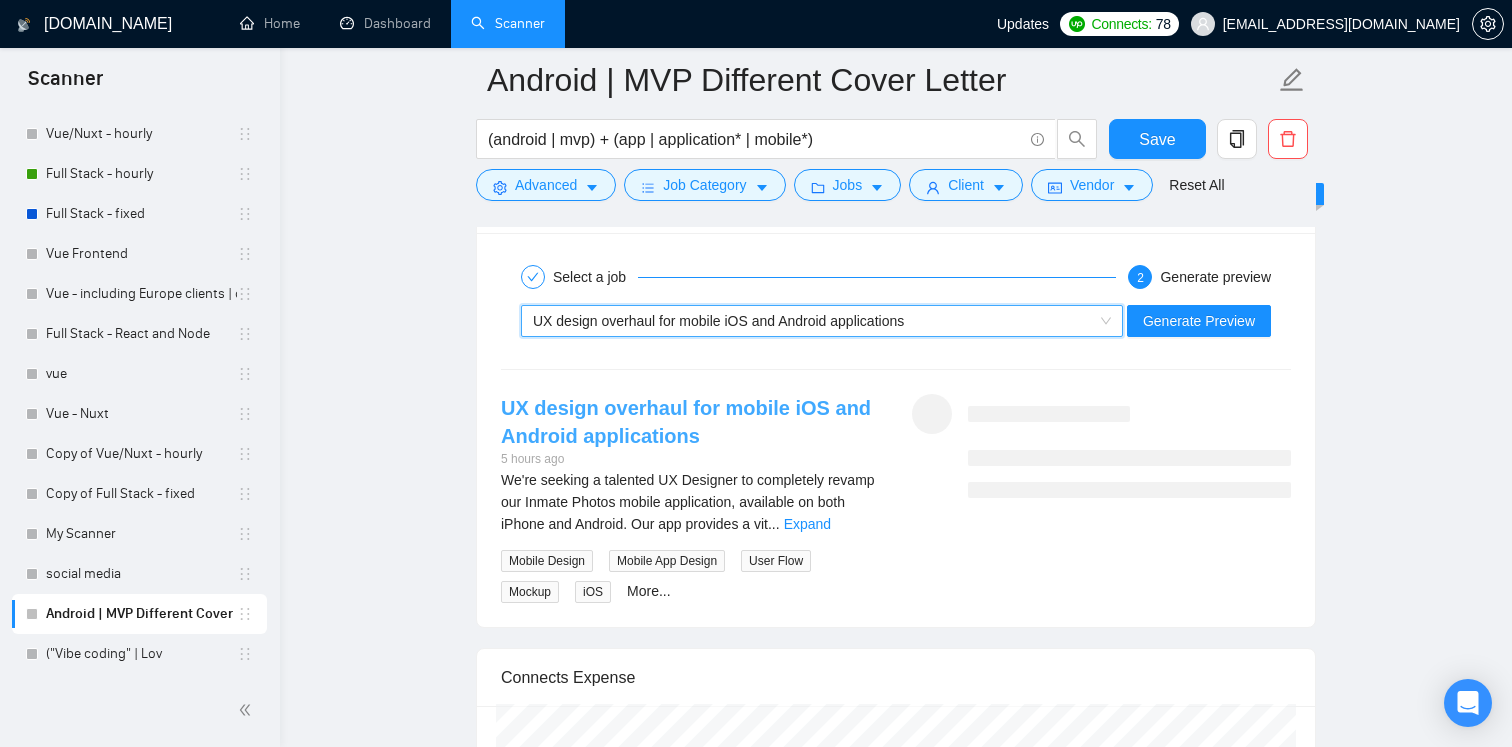 click on "UX design overhaul for mobile iOS and Android applications" at bounding box center (686, 422) 